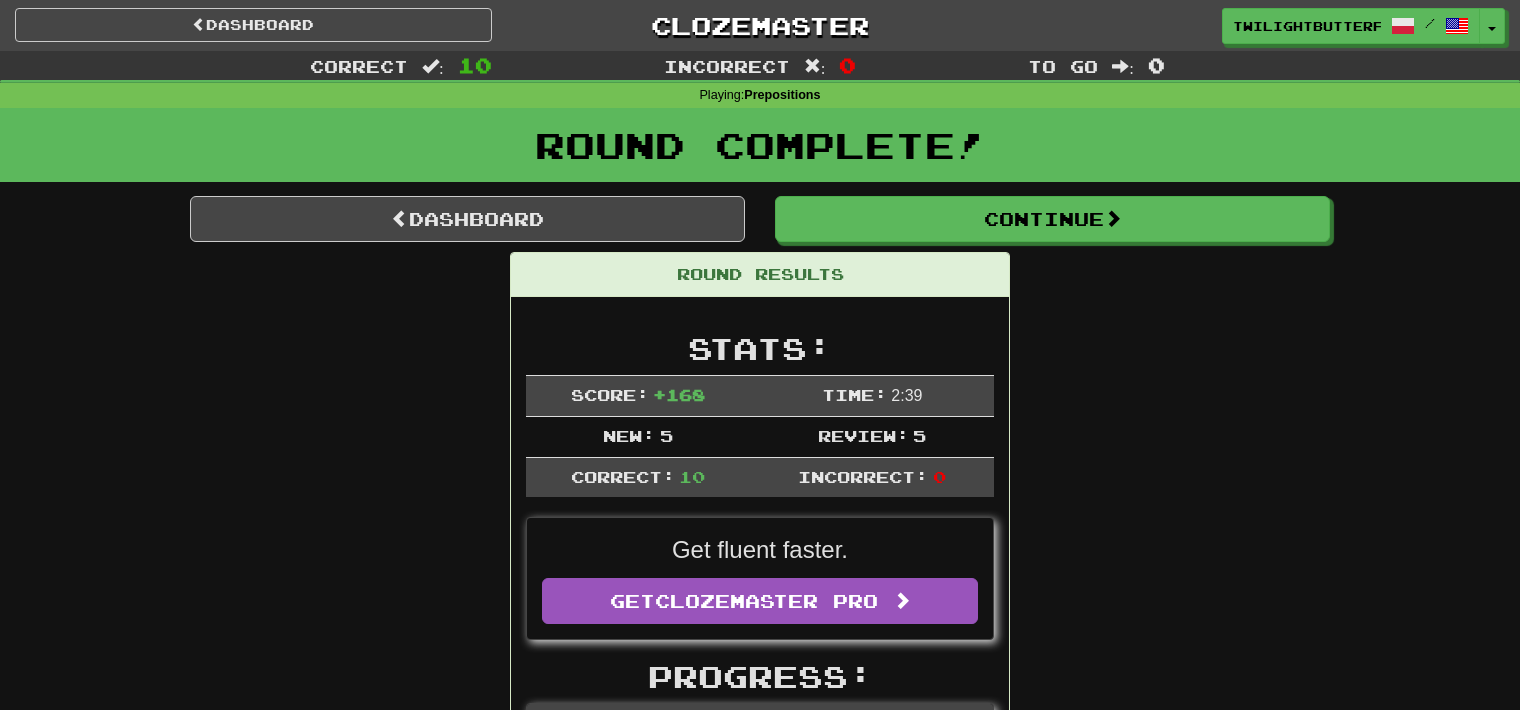 scroll, scrollTop: 0, scrollLeft: 0, axis: both 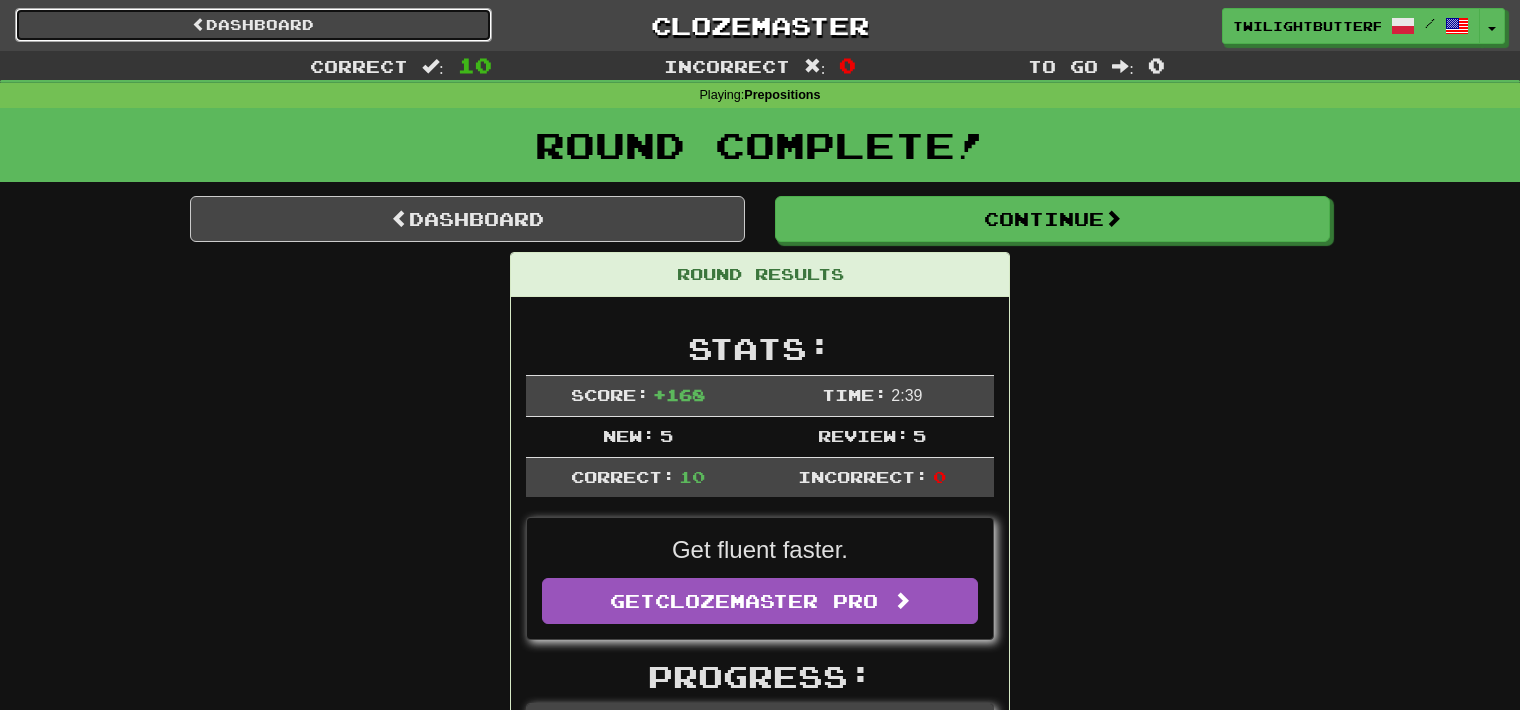 click on "Dashboard" at bounding box center (253, 25) 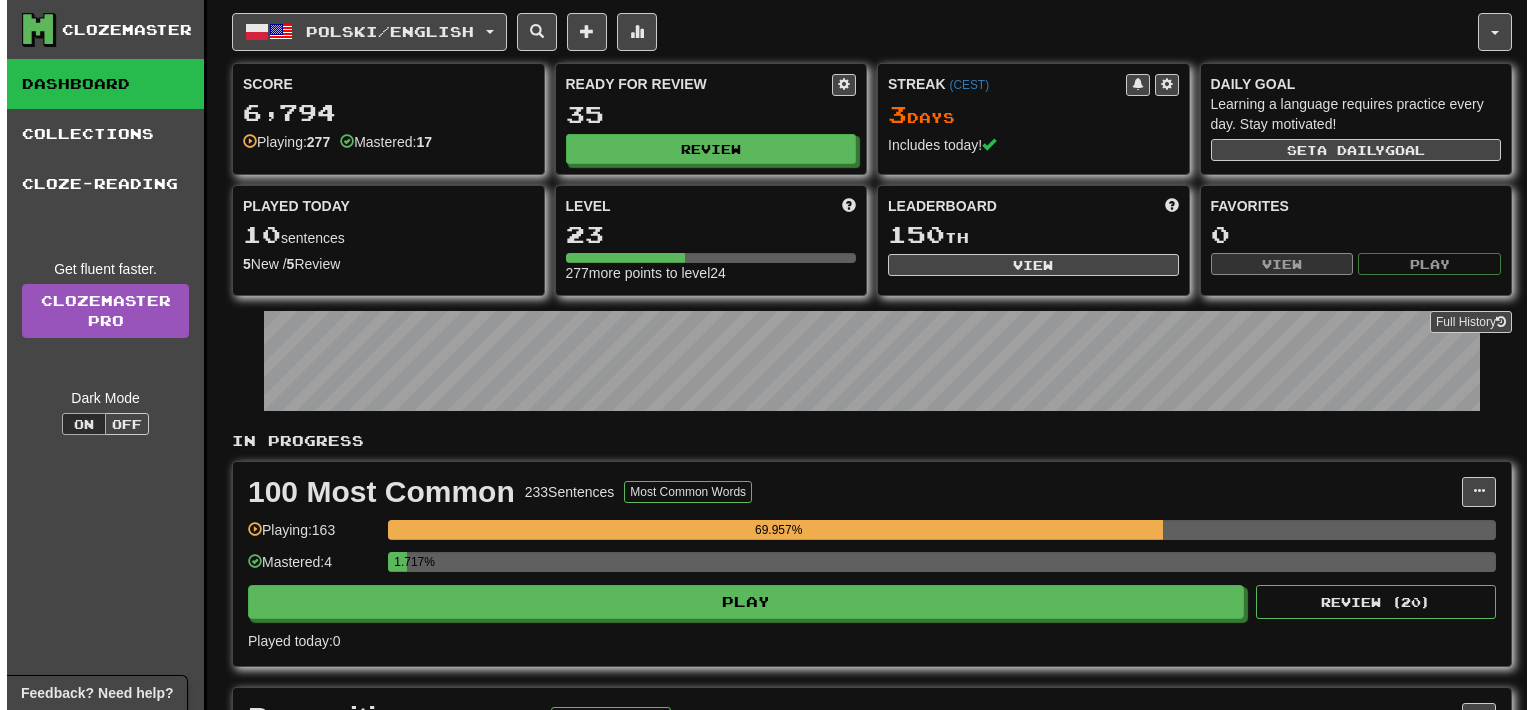 scroll, scrollTop: 0, scrollLeft: 0, axis: both 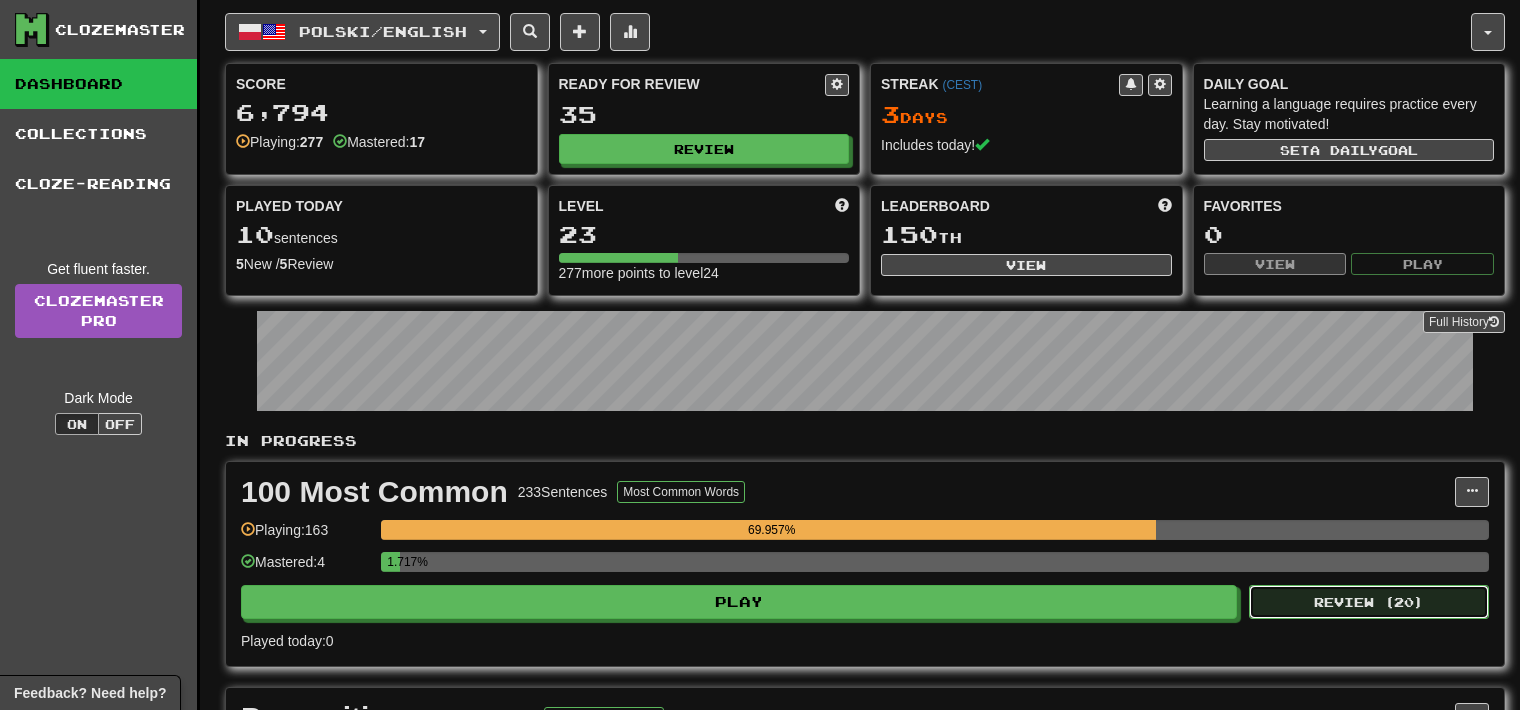 click on "Review ( 20 )" at bounding box center [1369, 602] 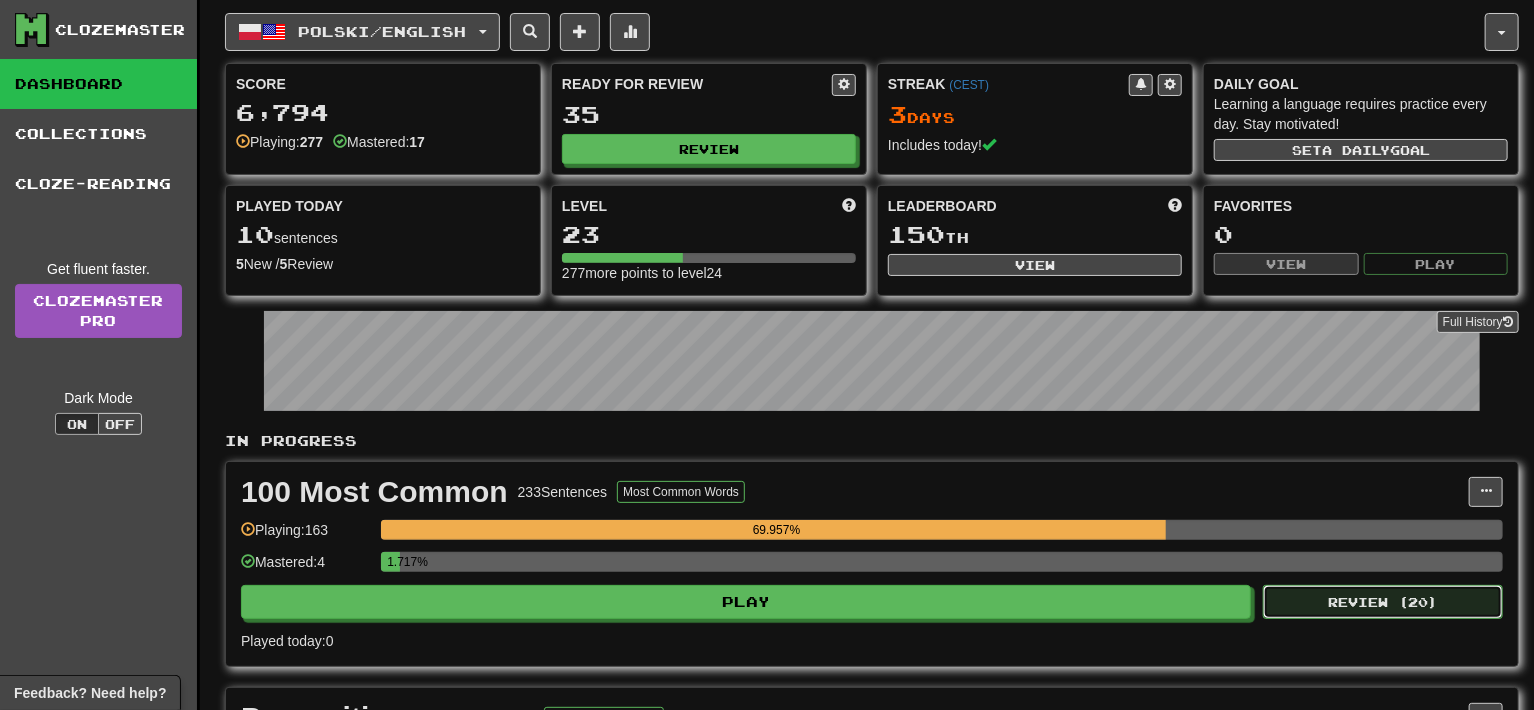 select on "**" 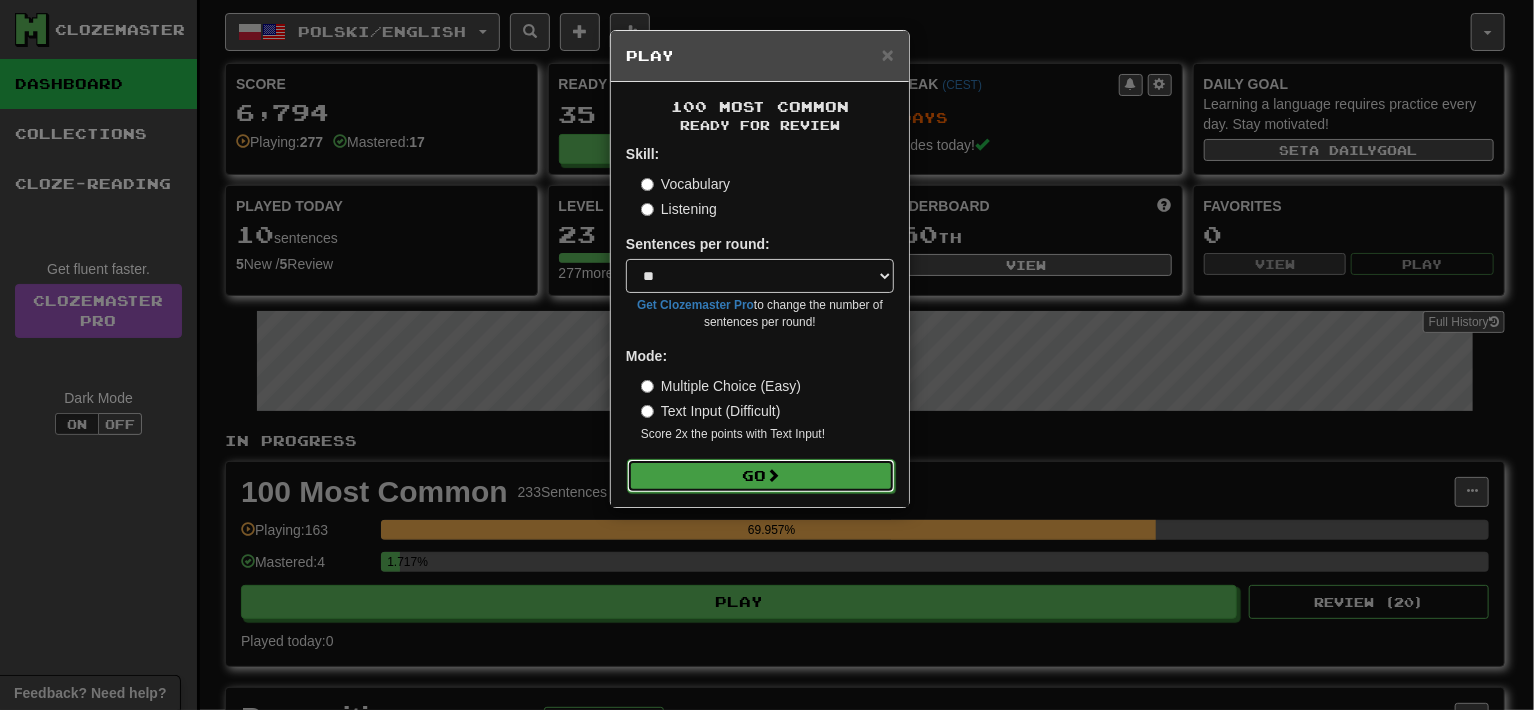 click on "Go" at bounding box center [761, 476] 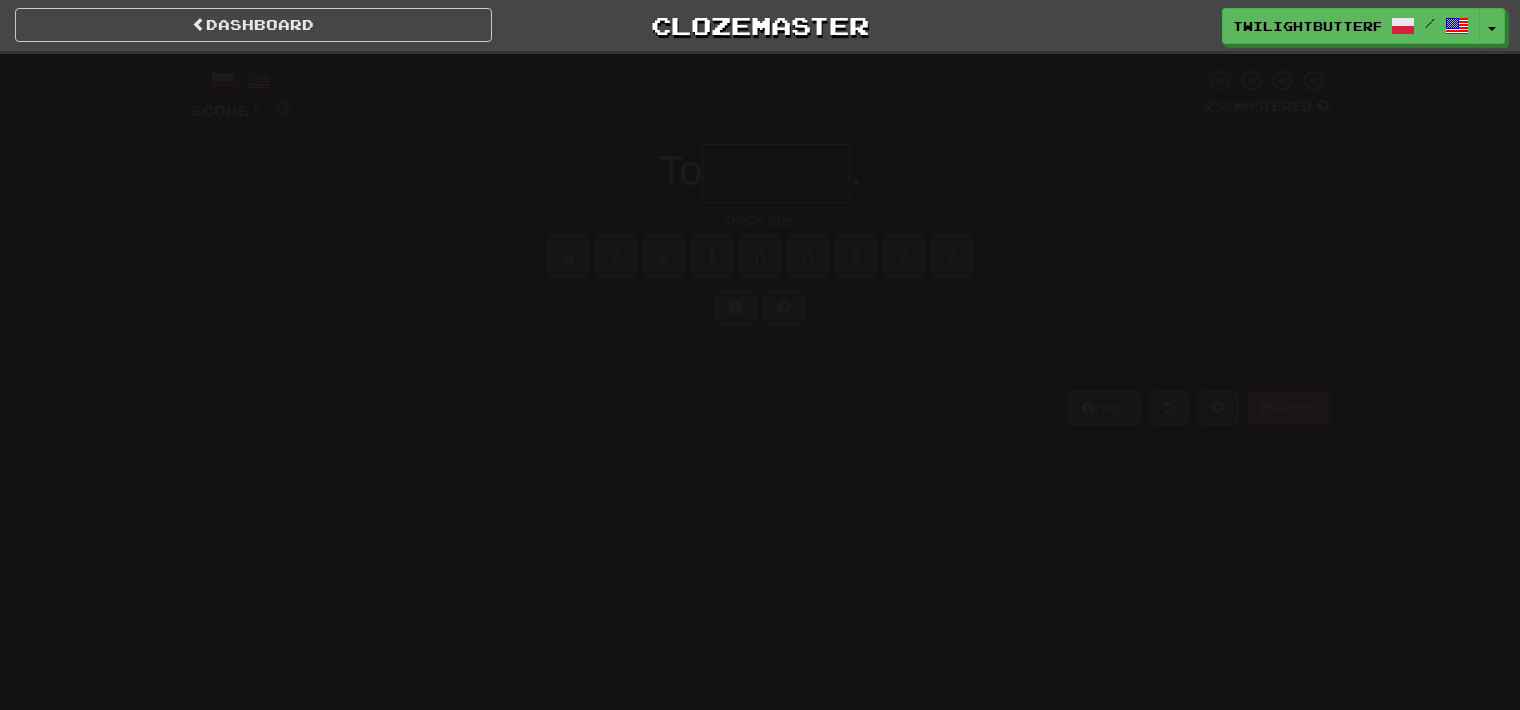 scroll, scrollTop: 0, scrollLeft: 0, axis: both 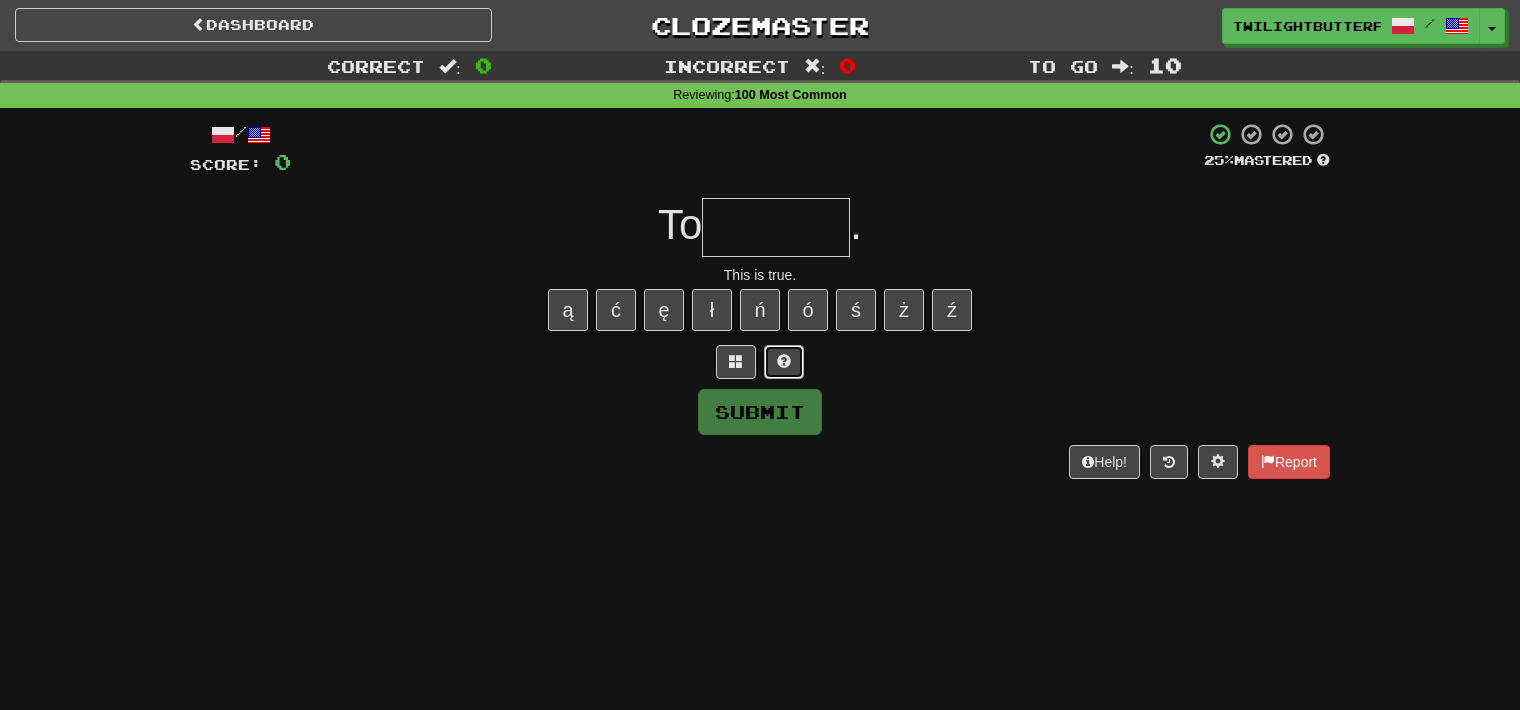 click at bounding box center [784, 362] 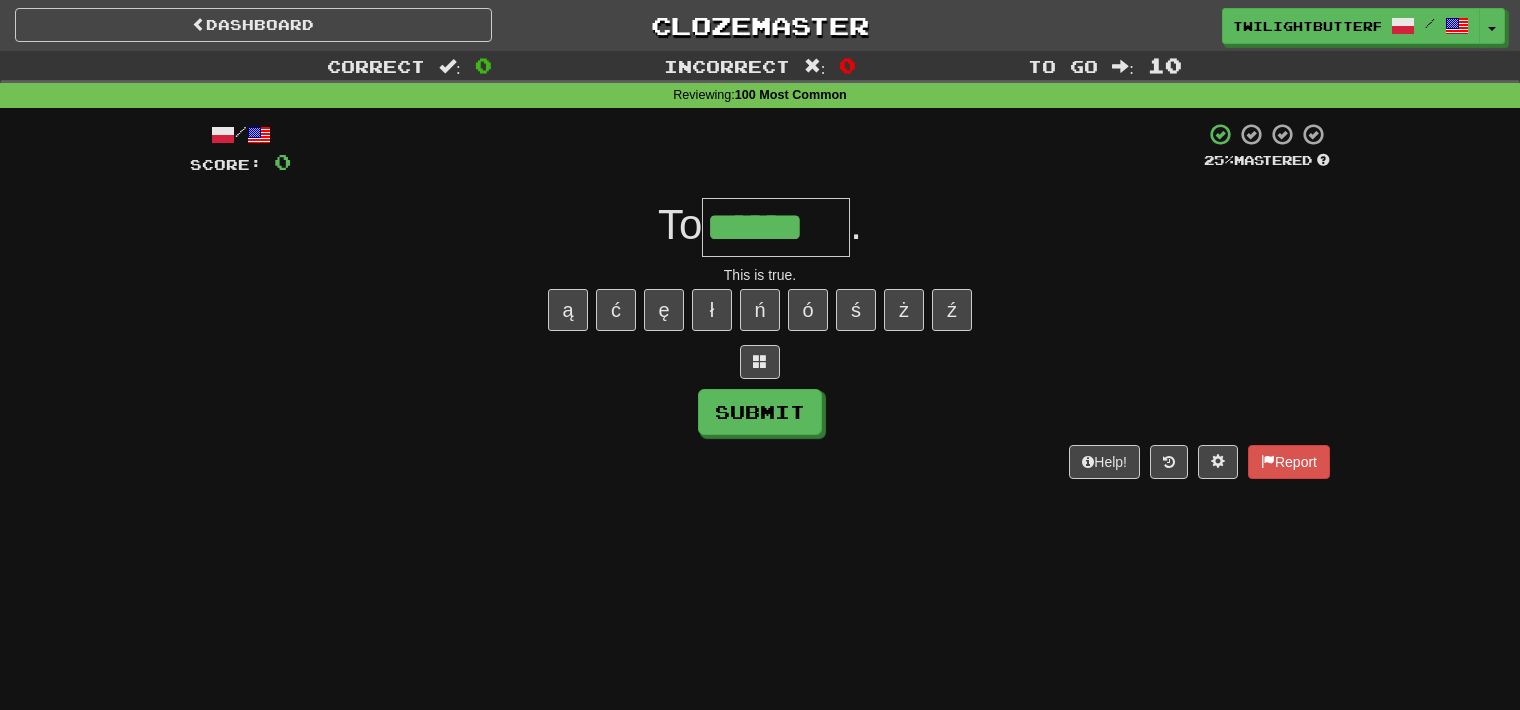 type on "******" 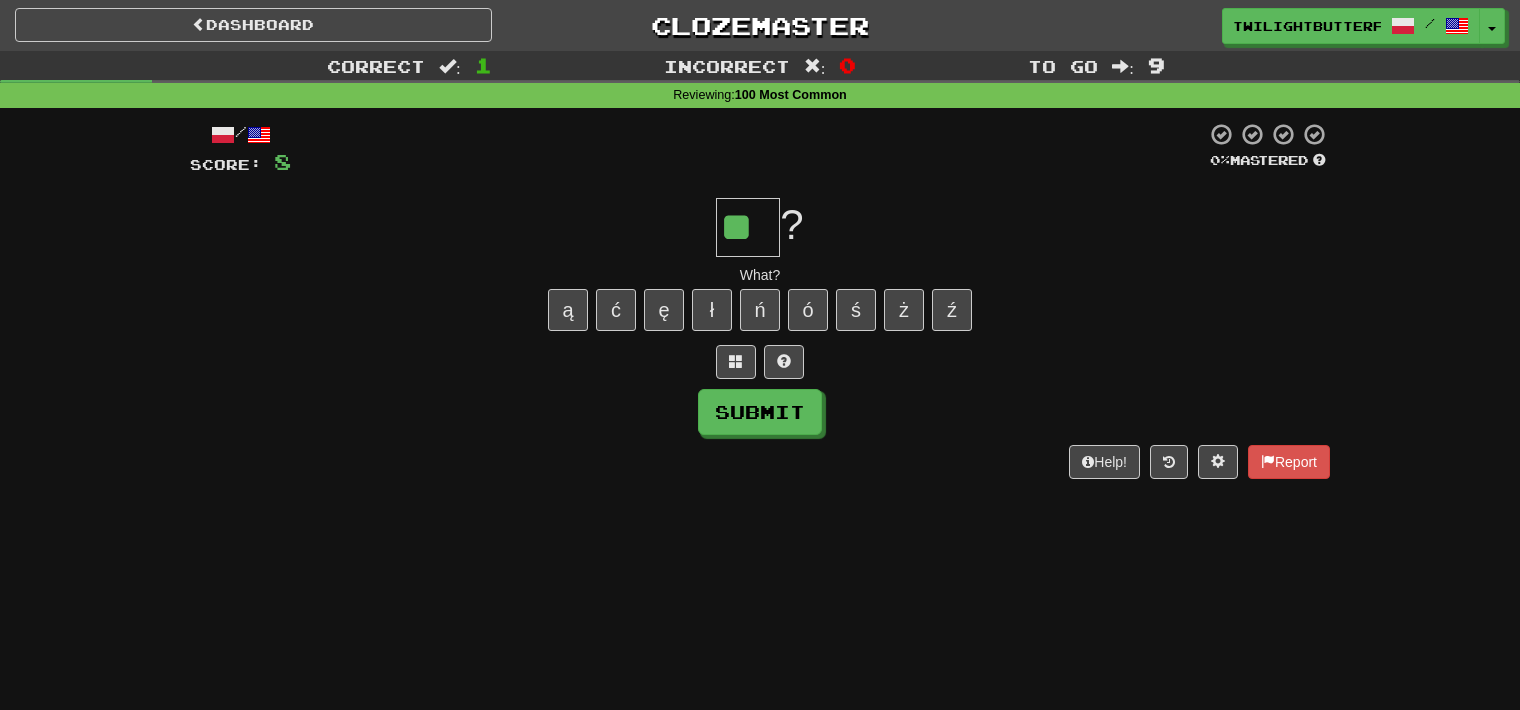 type on "**" 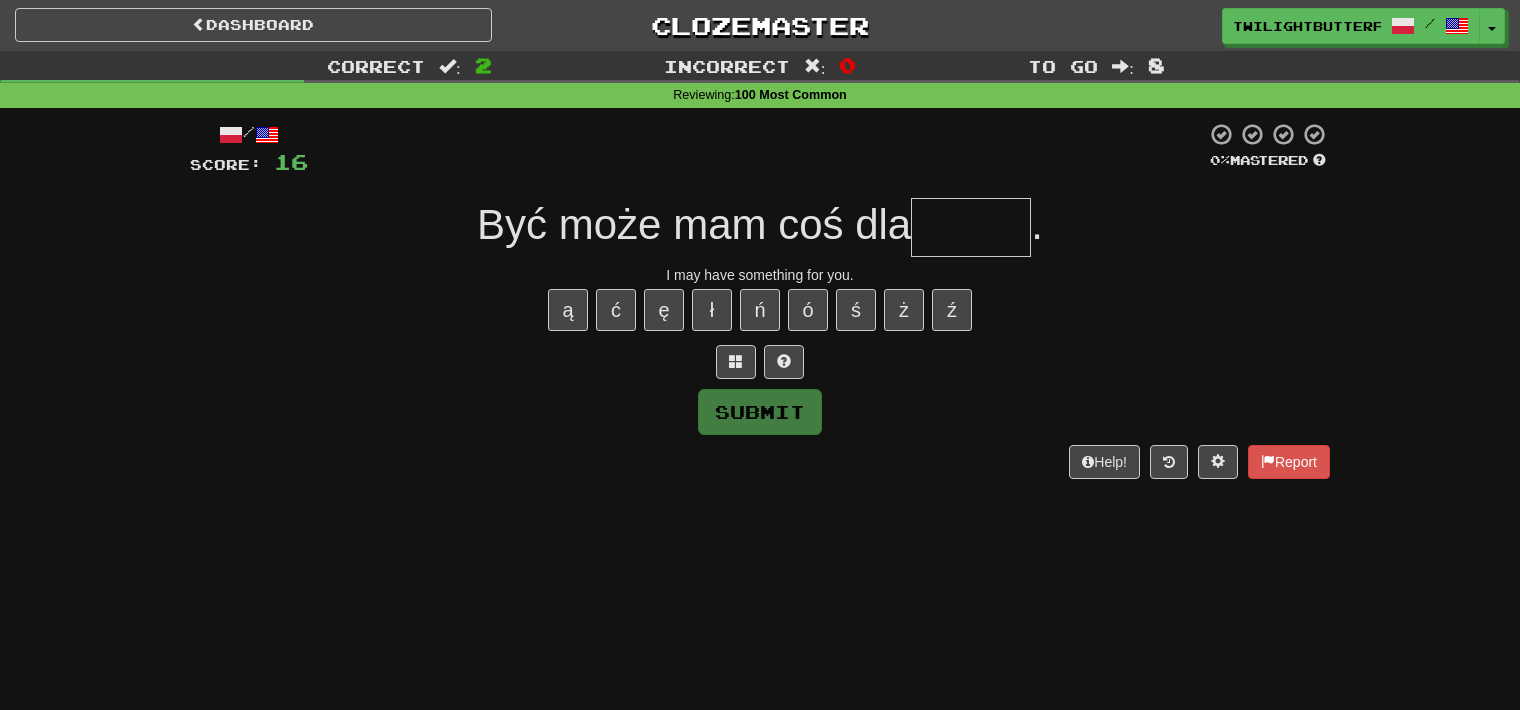 click on "I may have something for you." at bounding box center (760, 275) 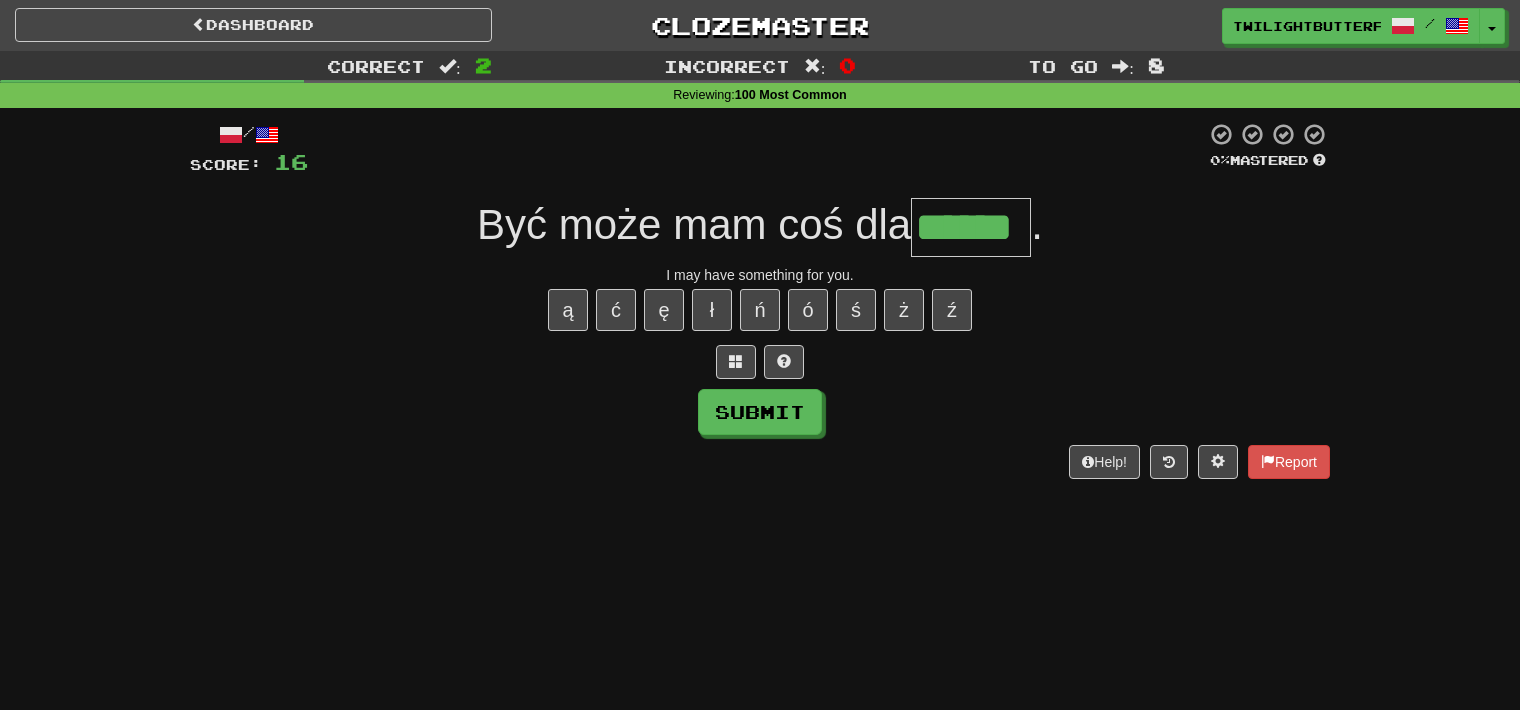 type on "******" 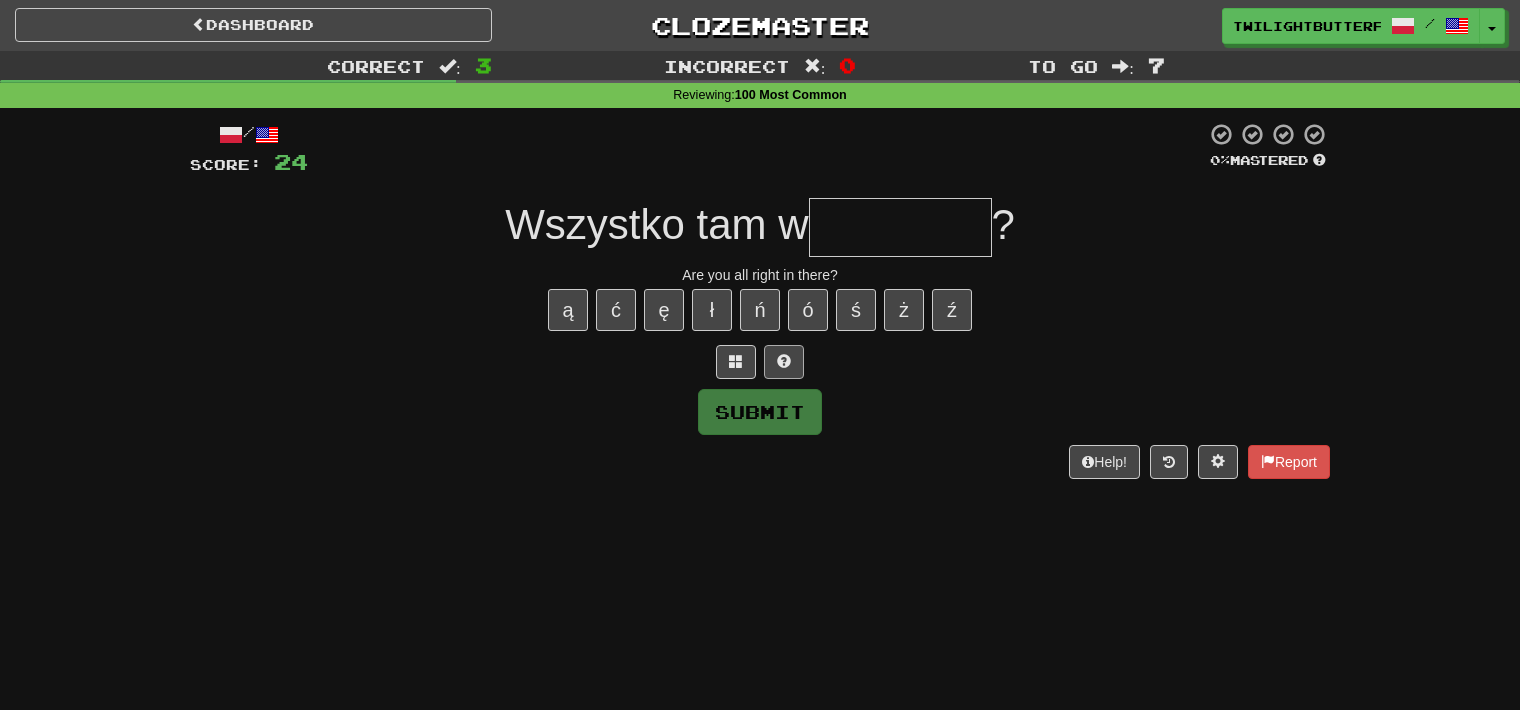 click at bounding box center [760, 362] 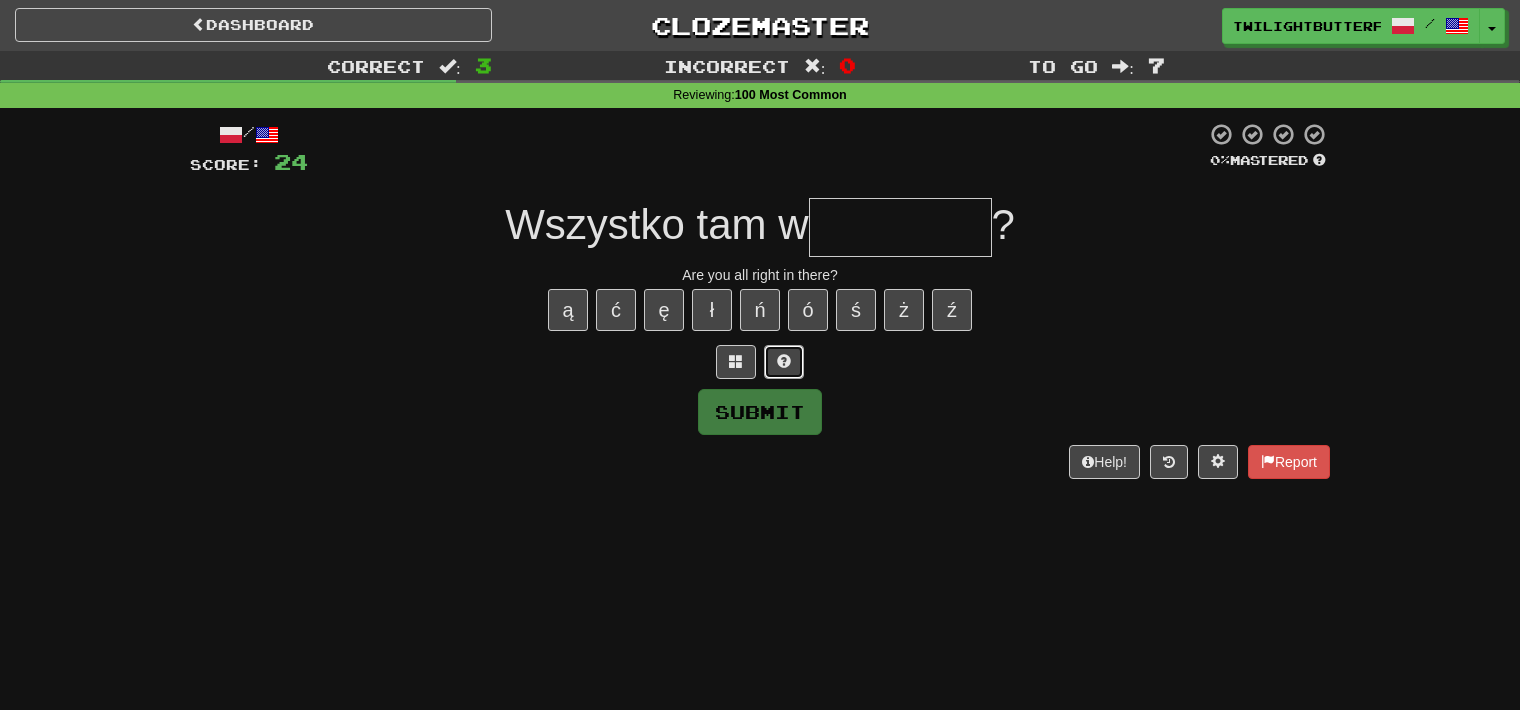 click at bounding box center (784, 362) 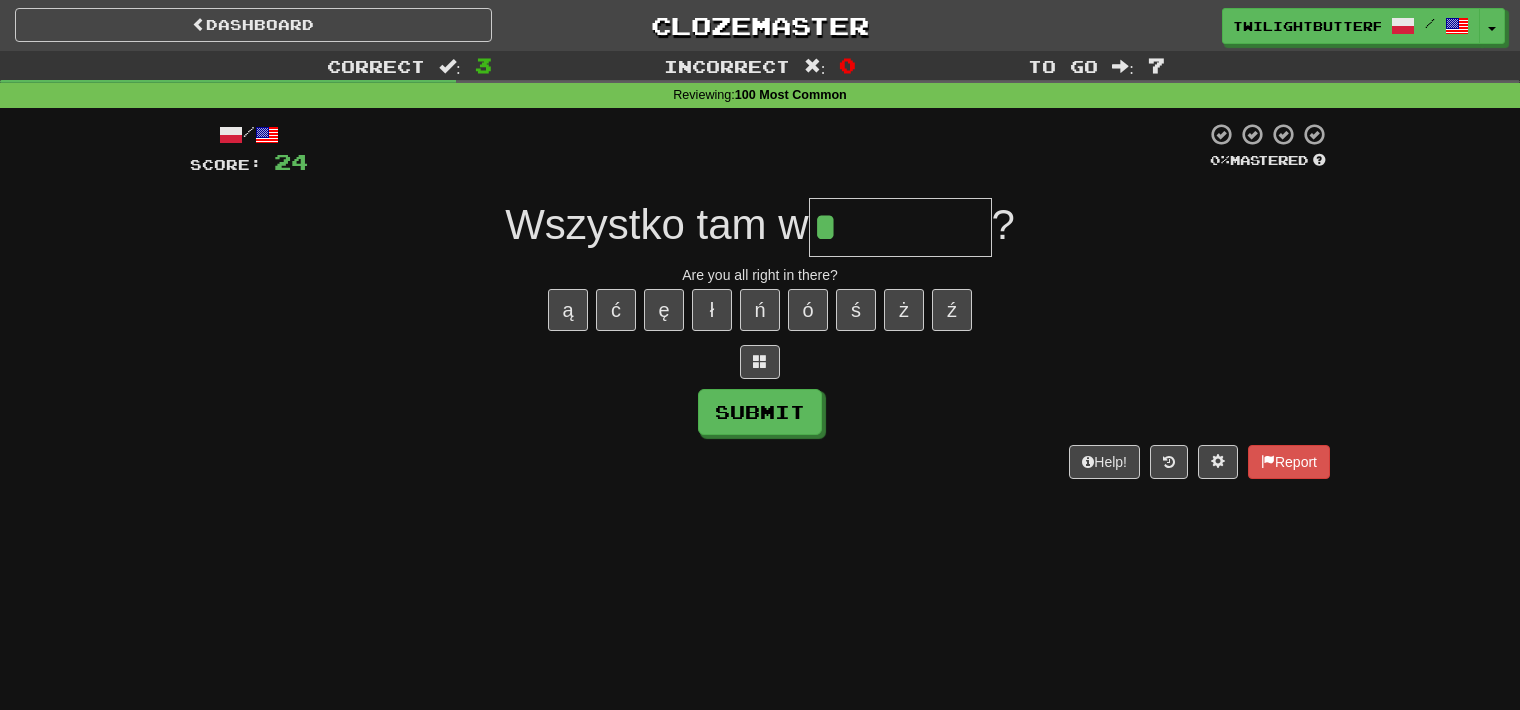 type on "********" 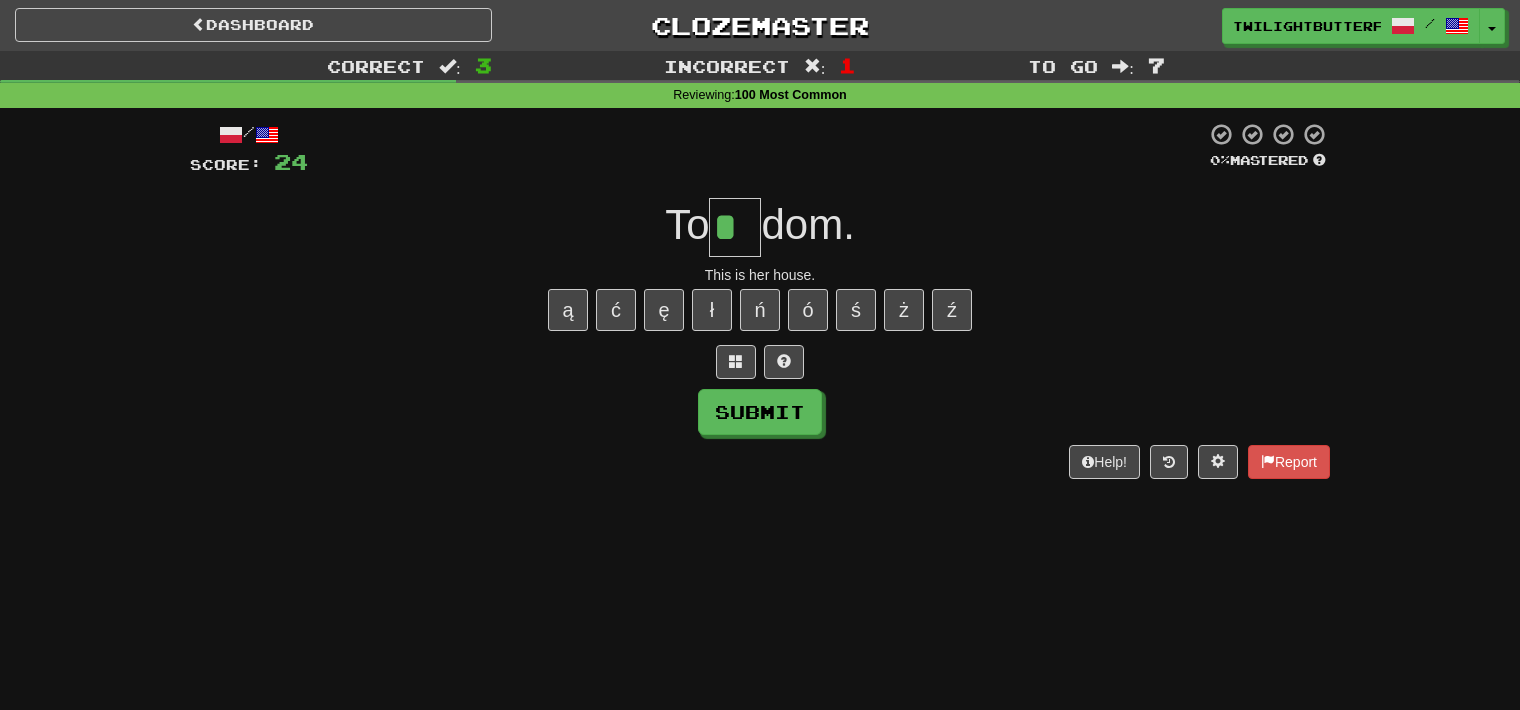 click on "To  *  dom." at bounding box center [760, 227] 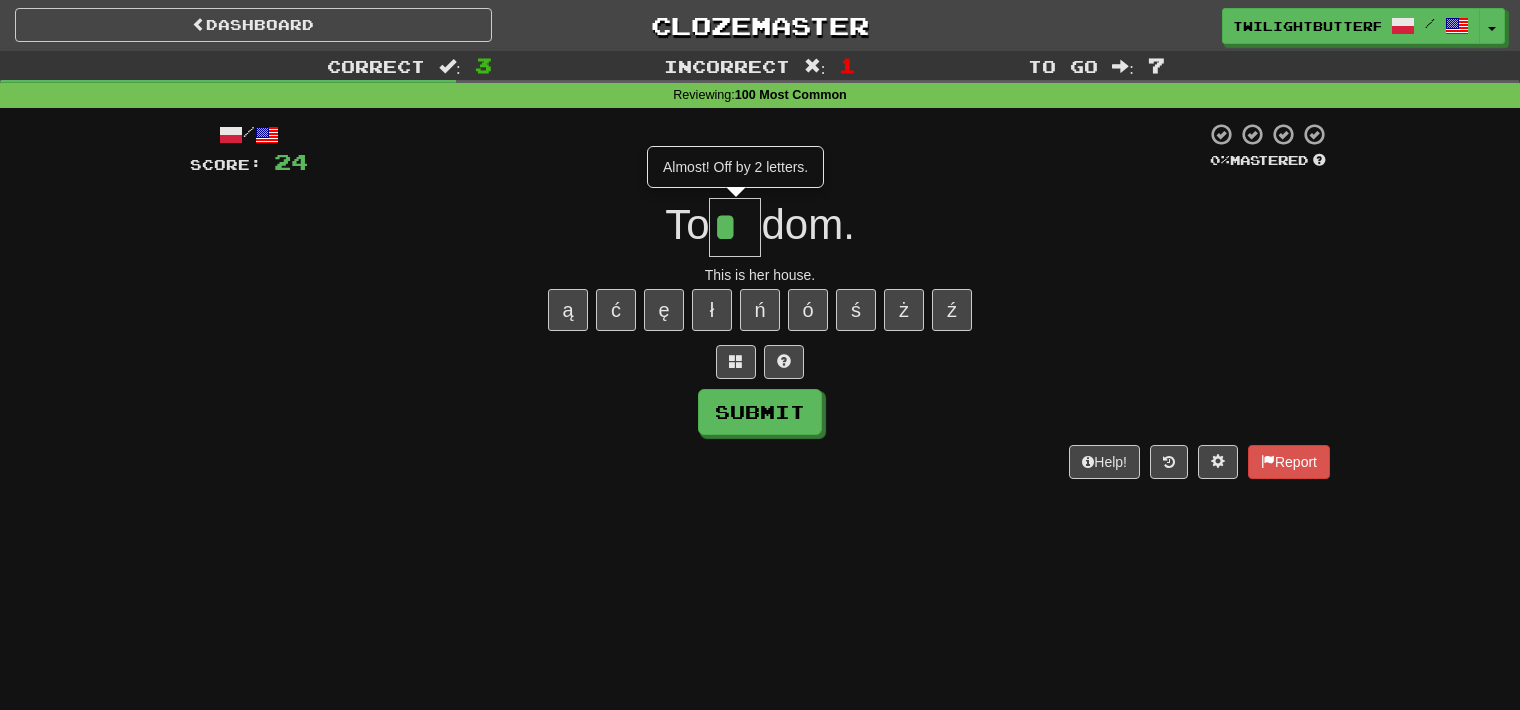 type on "***" 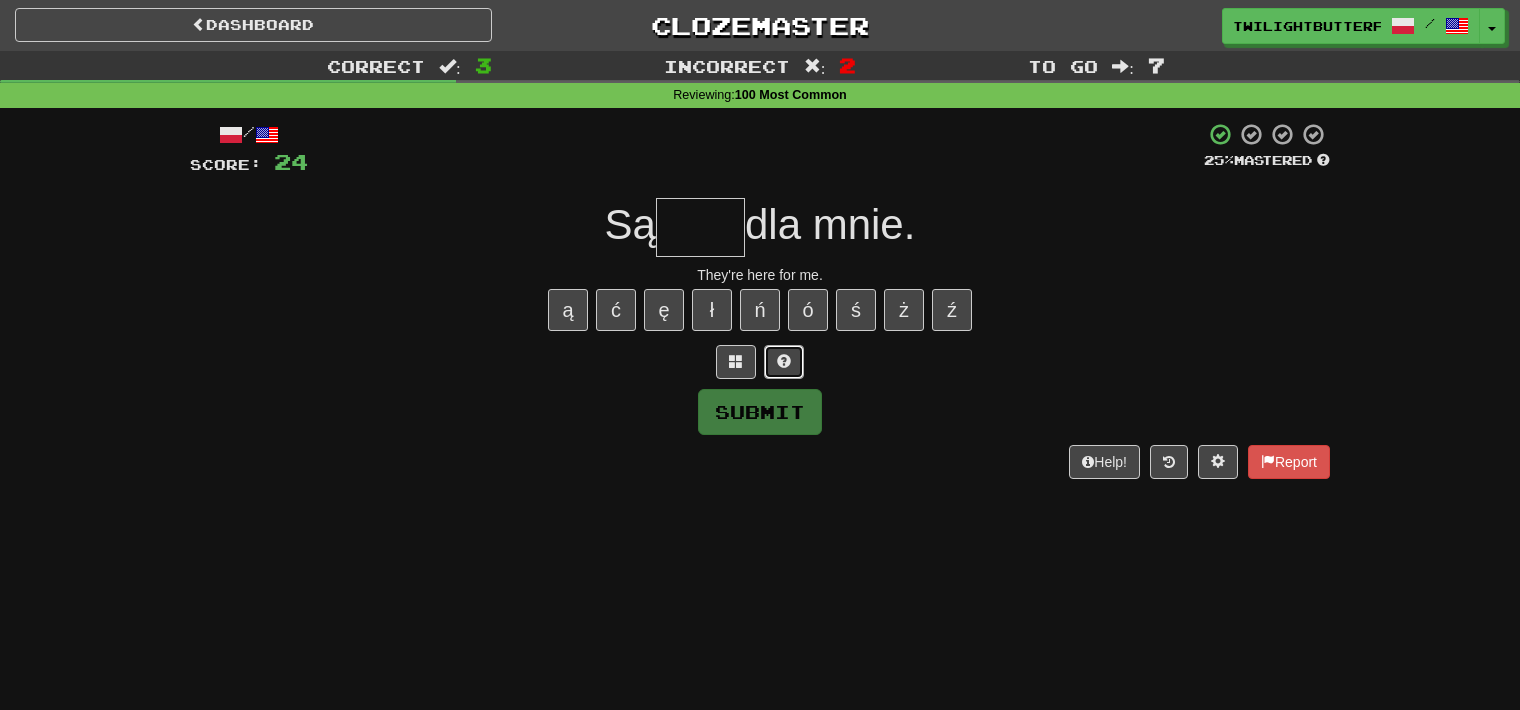 click at bounding box center [784, 362] 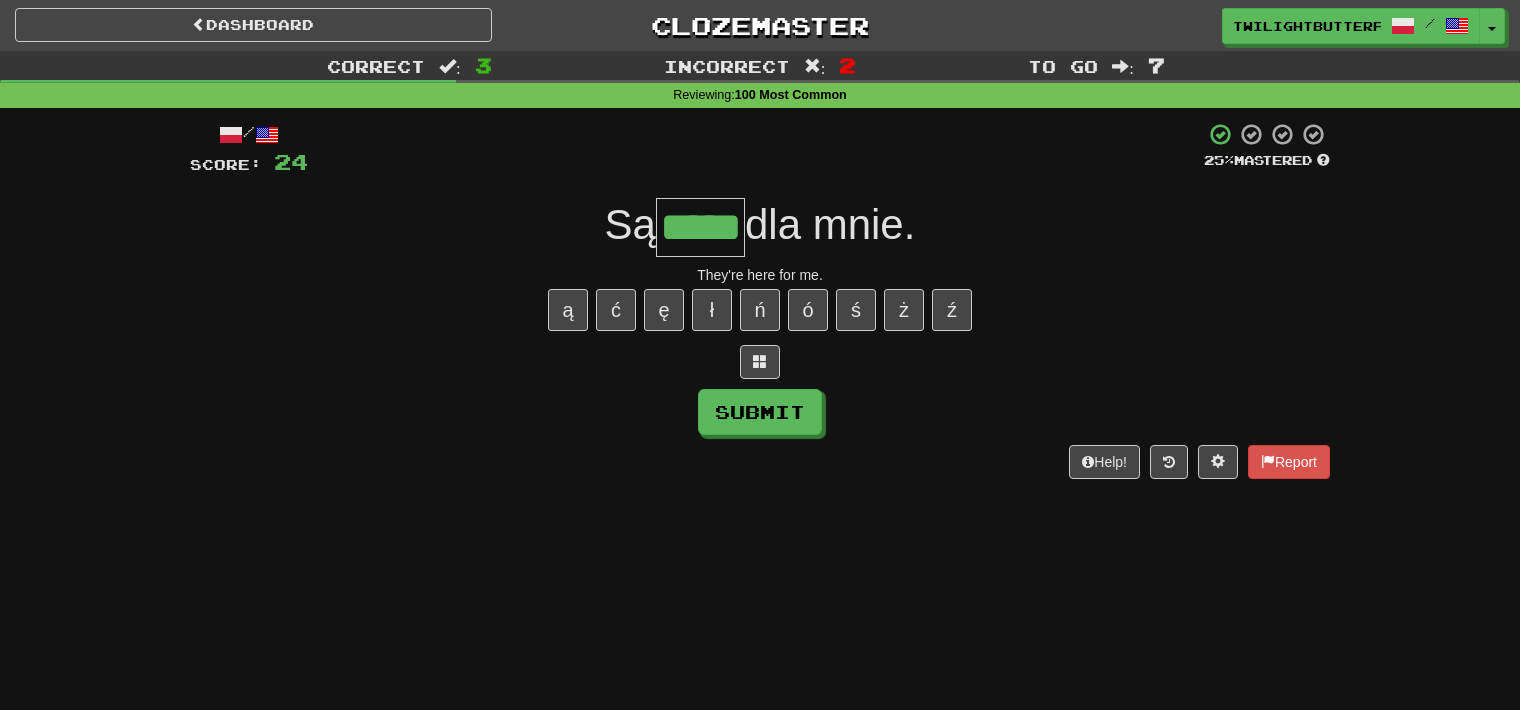 type on "*****" 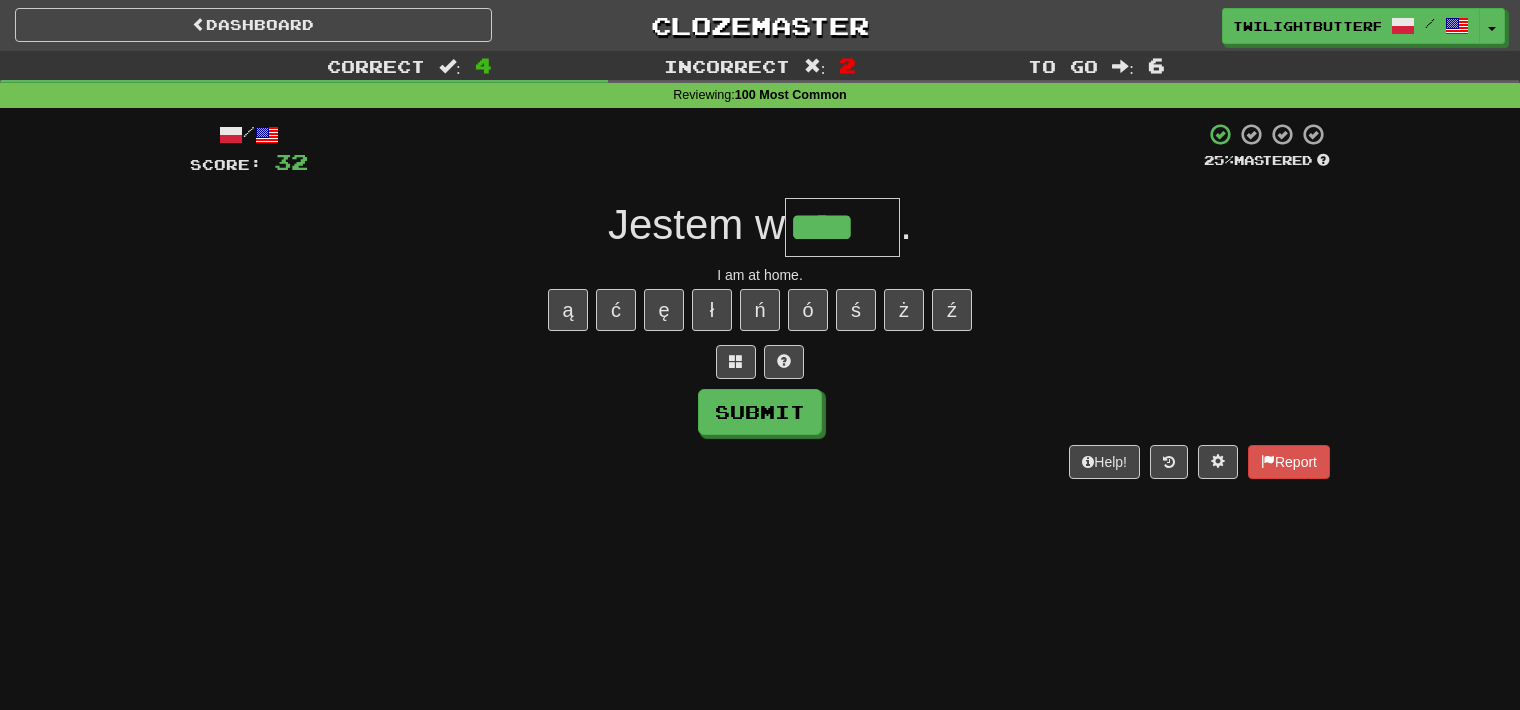 type on "****" 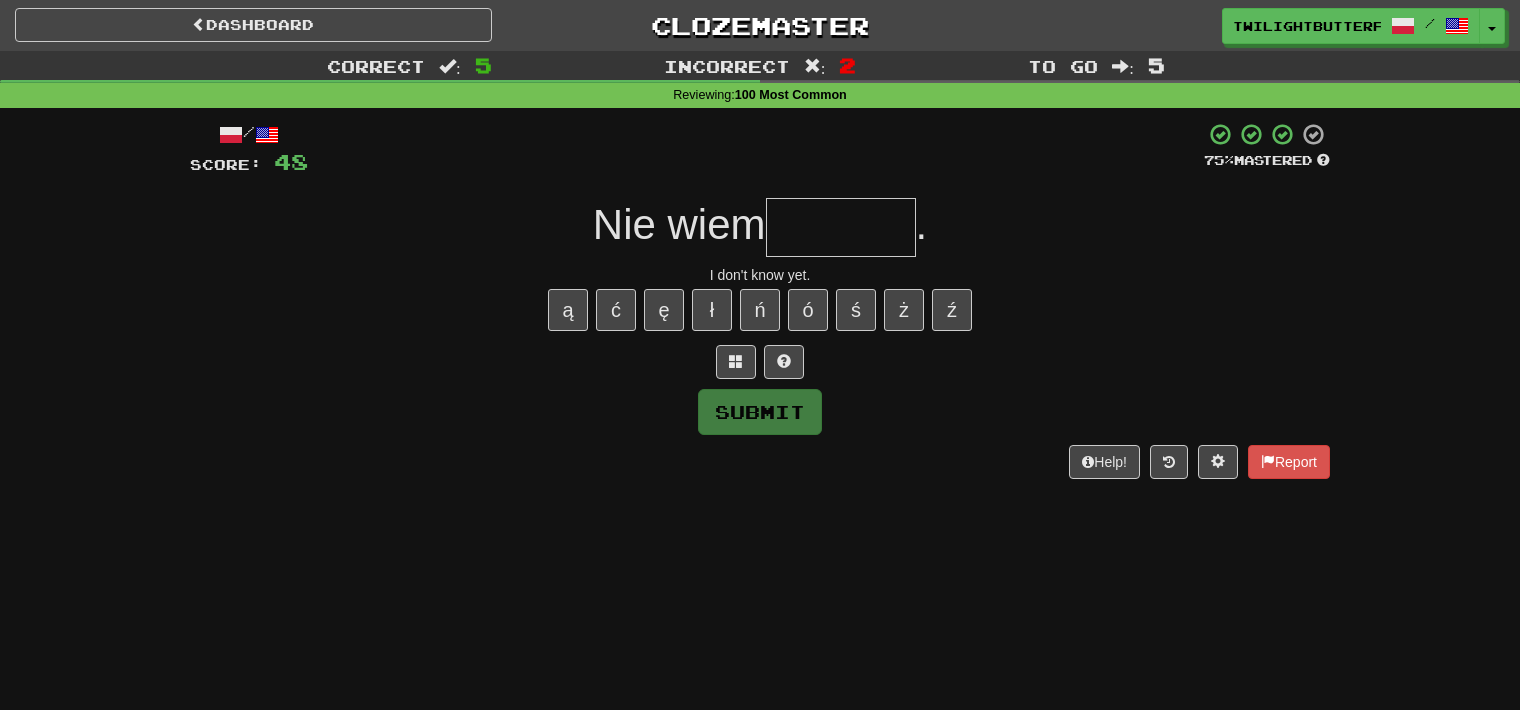 click on "I don't know yet." at bounding box center (760, 275) 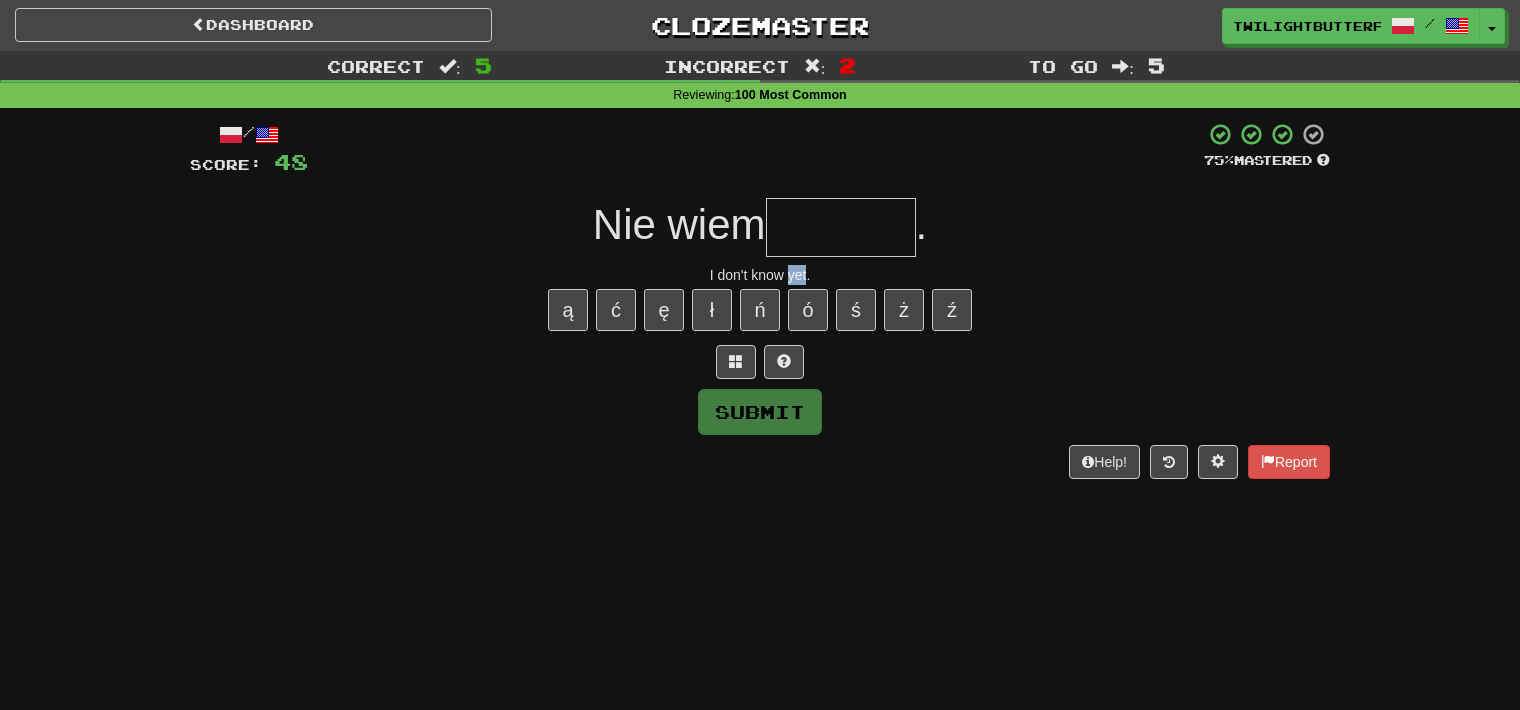 click on "I don't know yet." at bounding box center [760, 275] 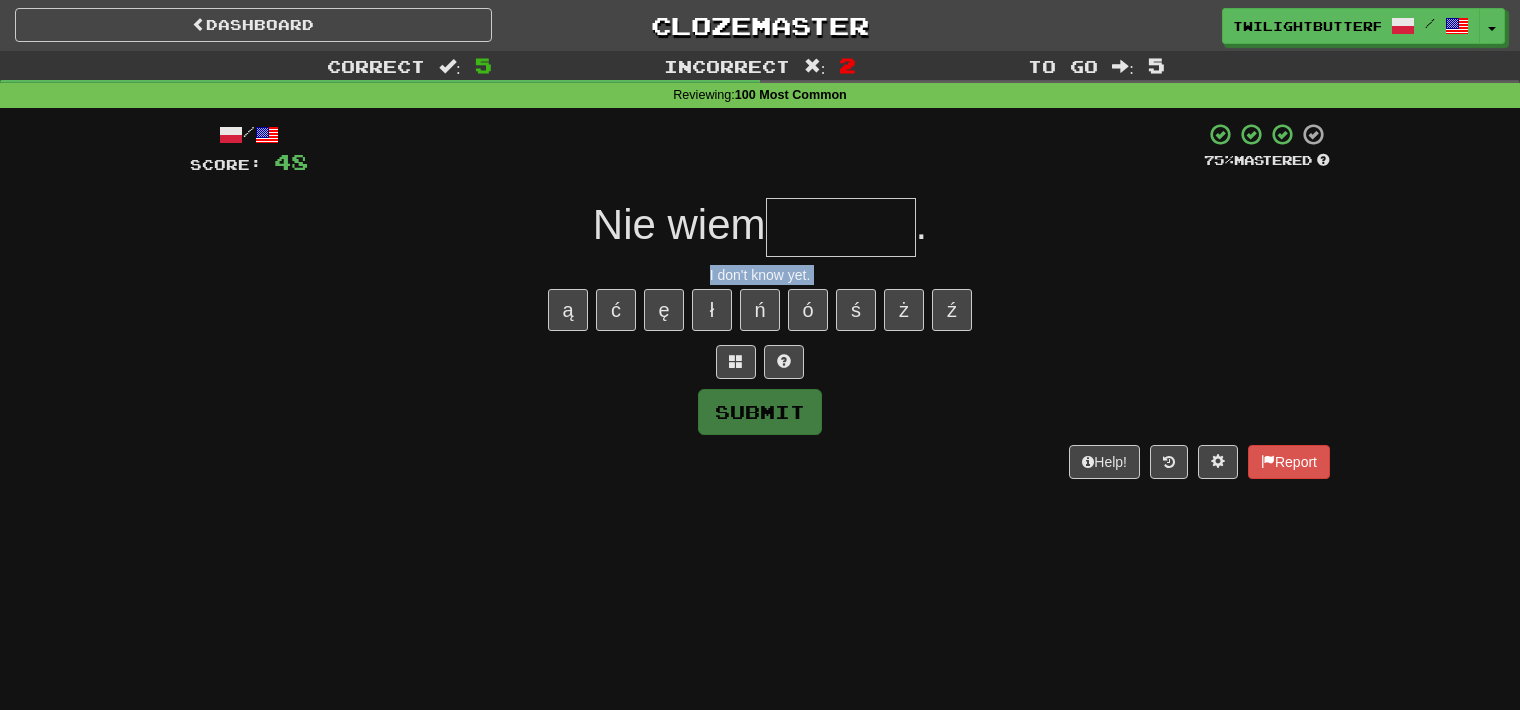 click on "I don't know yet." at bounding box center [760, 275] 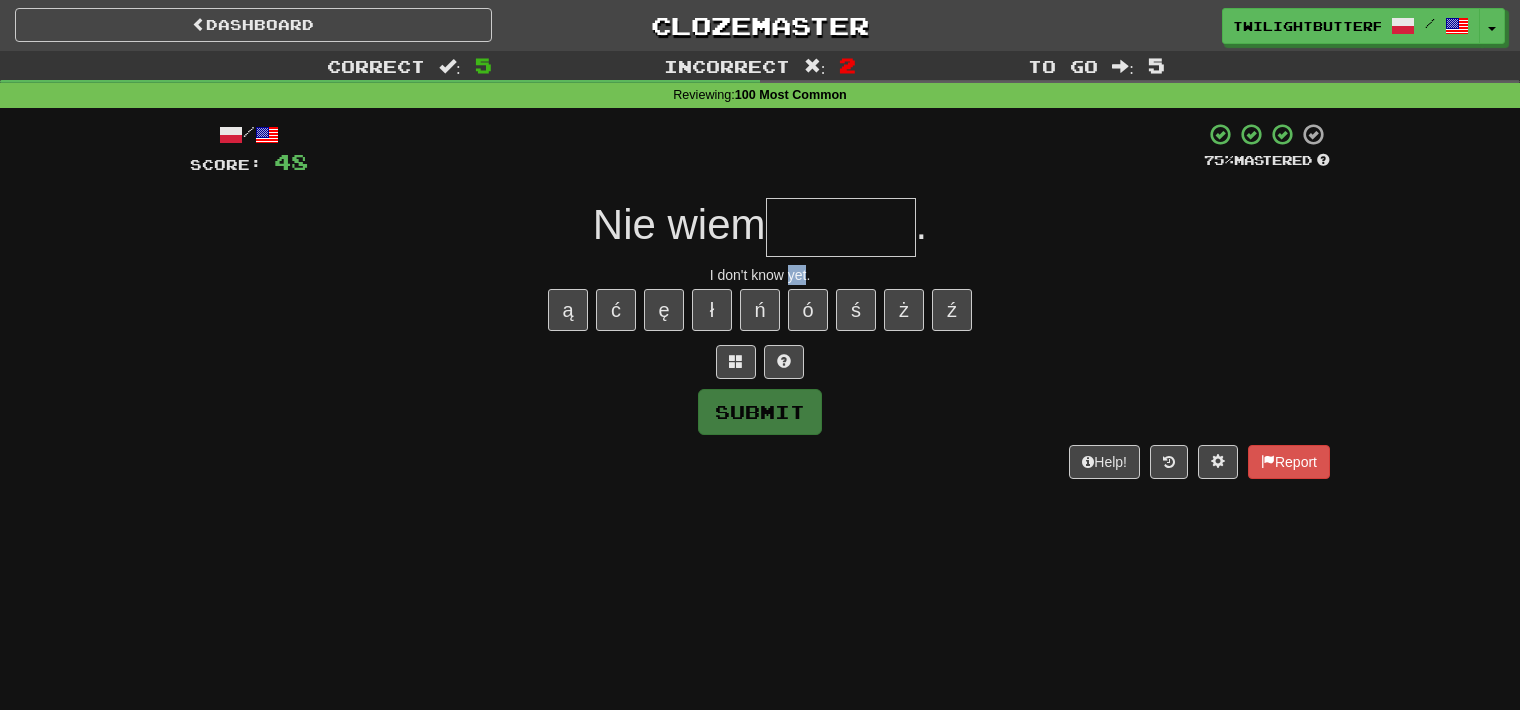 click on "I don't know yet." at bounding box center (760, 275) 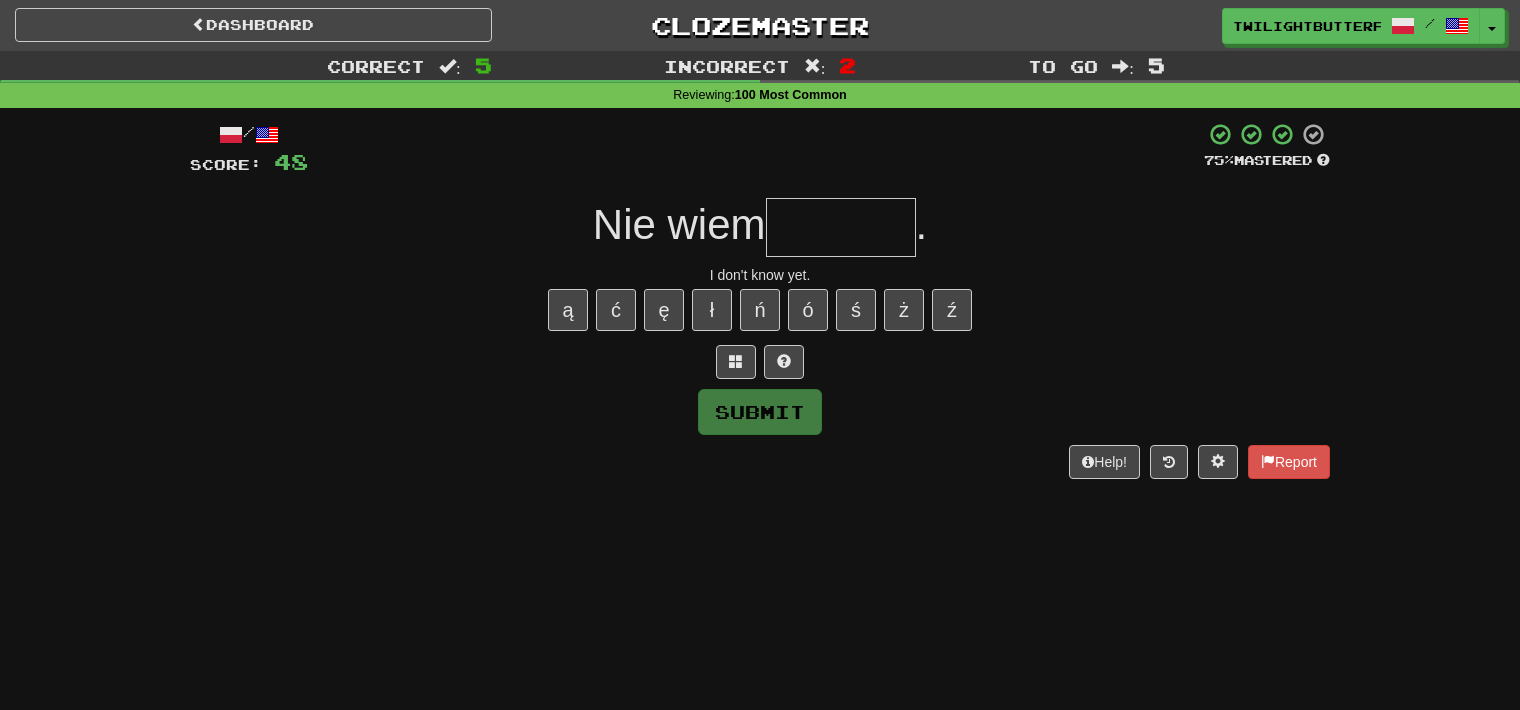 click on "Nie wiem  ." at bounding box center [760, 227] 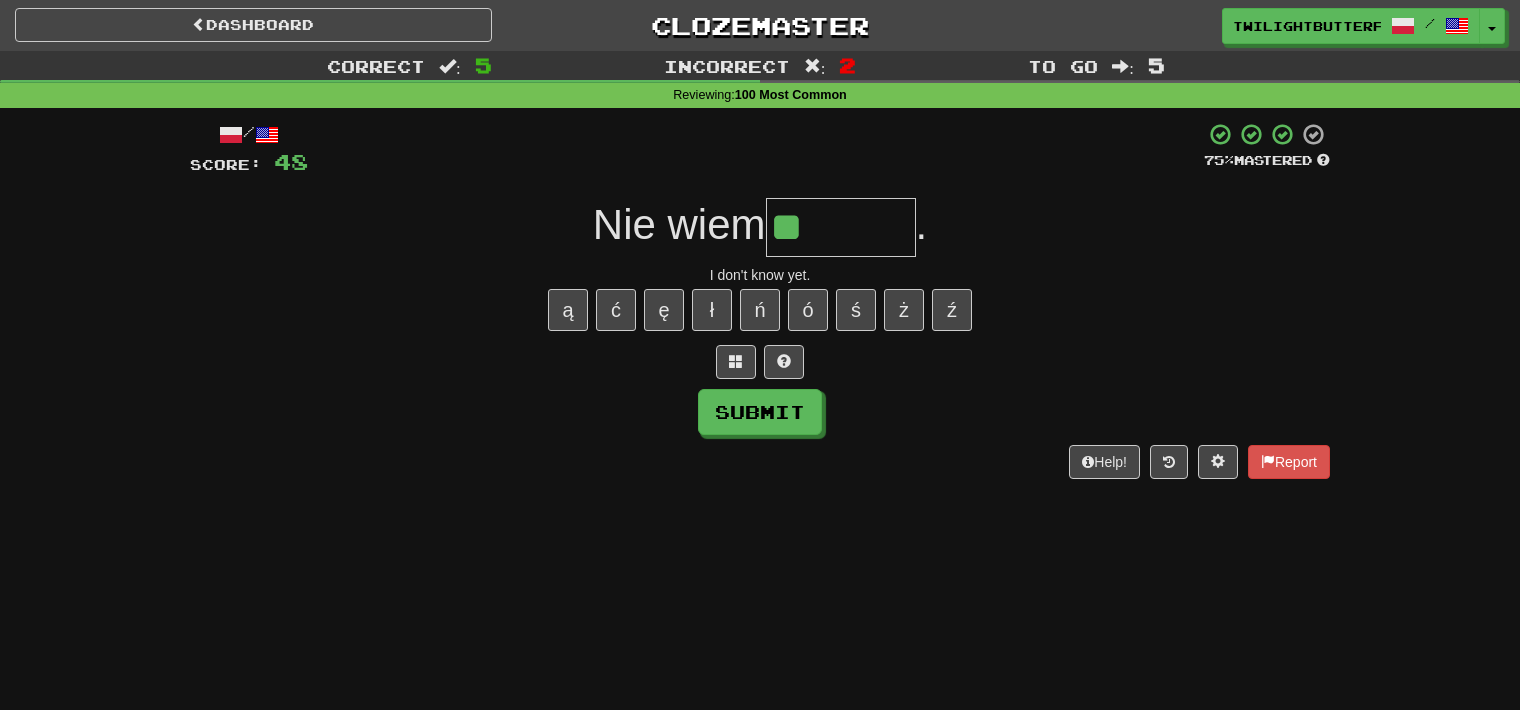 type on "*******" 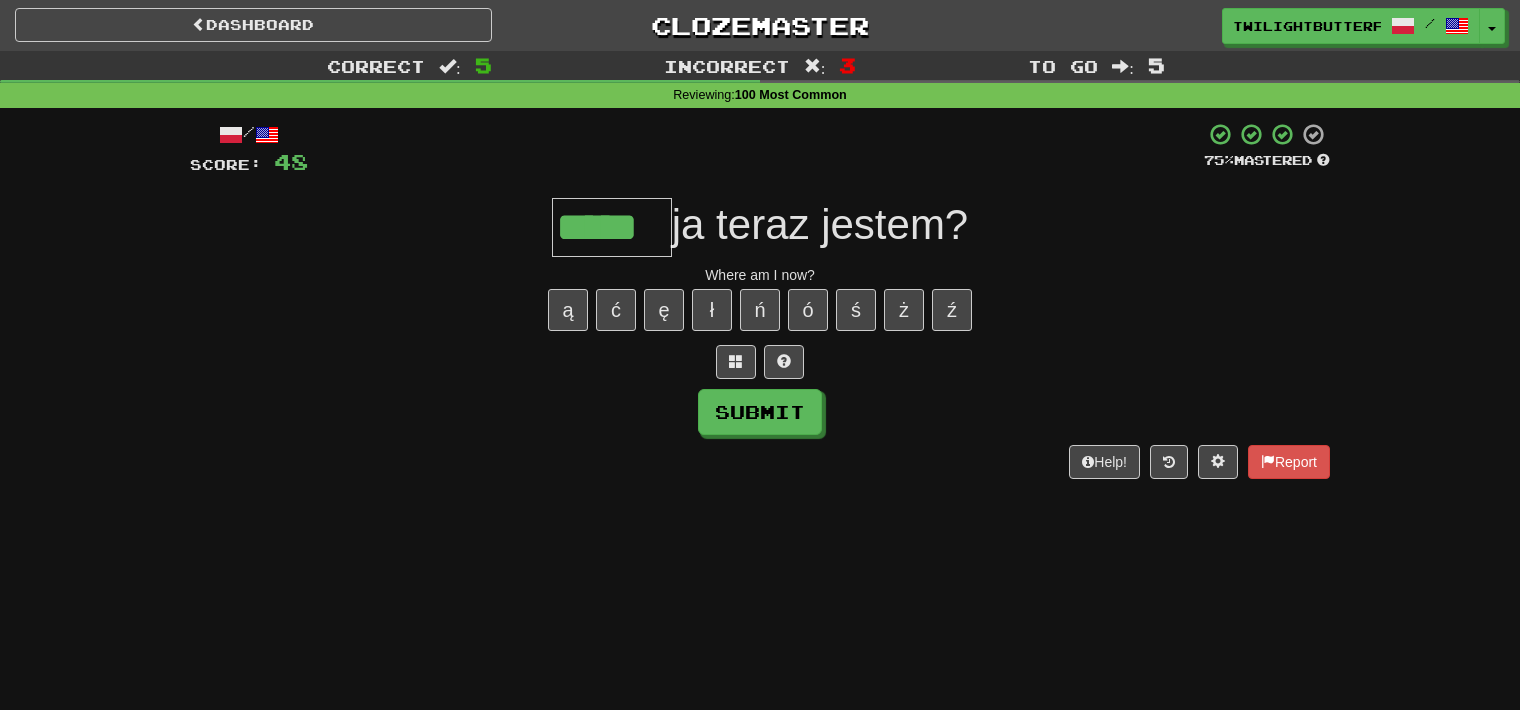 type on "*****" 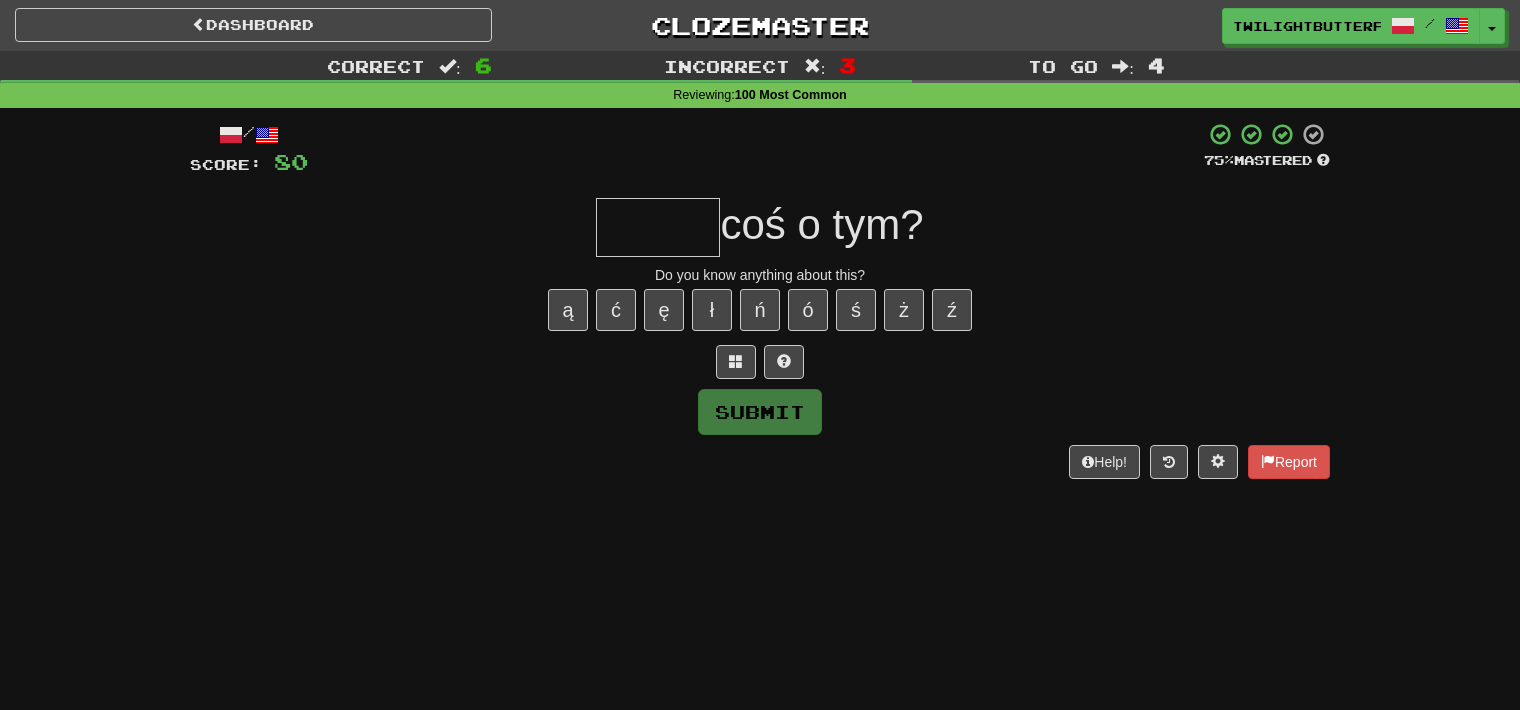 click on "Do you know anything about this?" at bounding box center [760, 275] 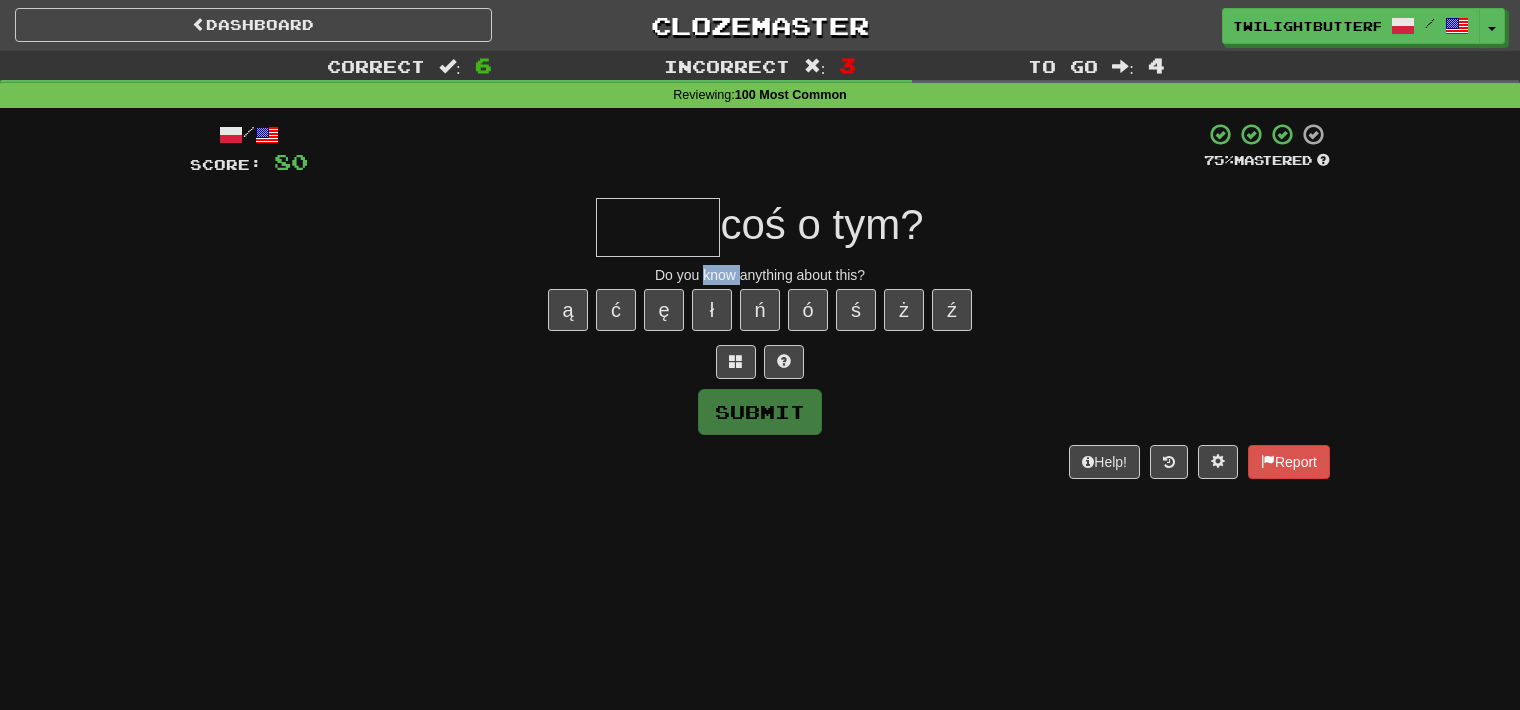 click on "Do you know anything about this?" at bounding box center (760, 275) 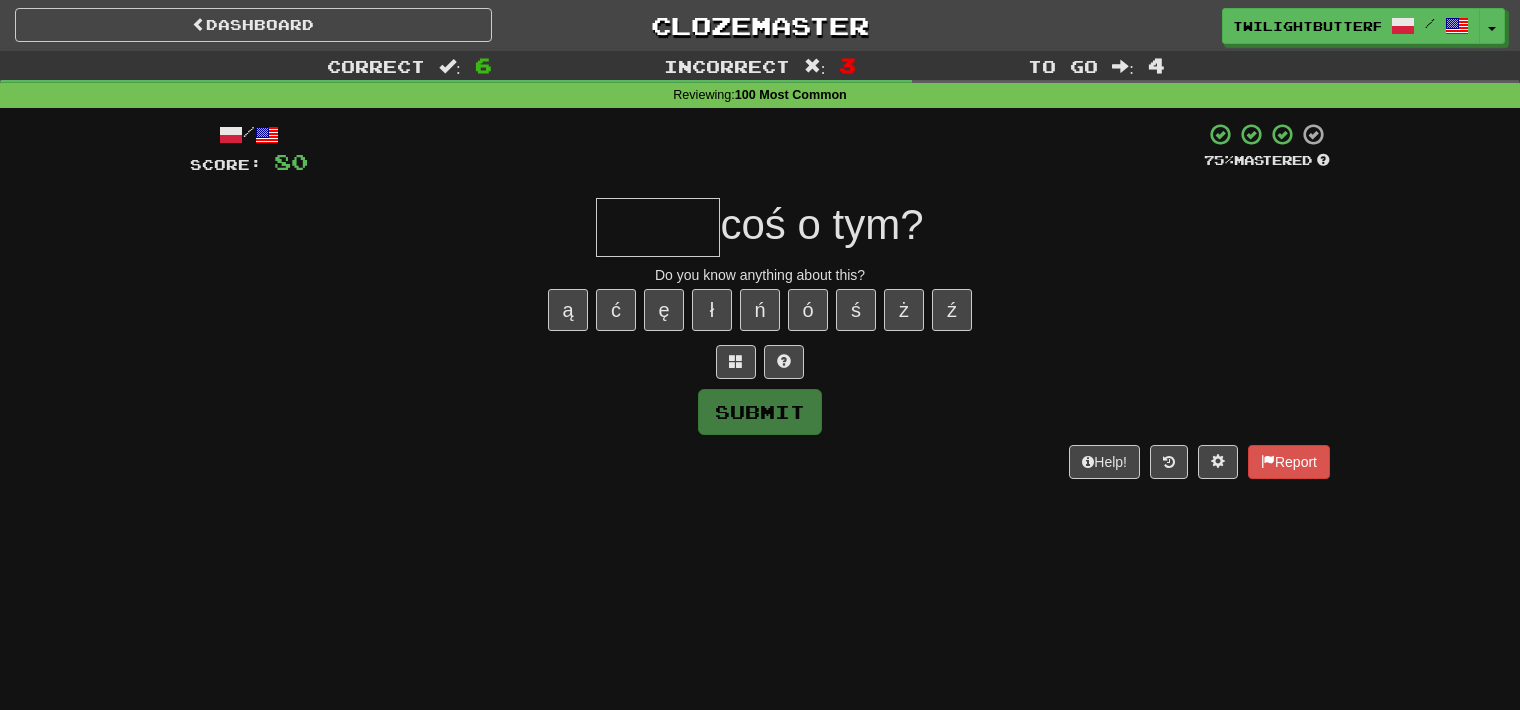 click on "Do you know anything about this?" at bounding box center [760, 275] 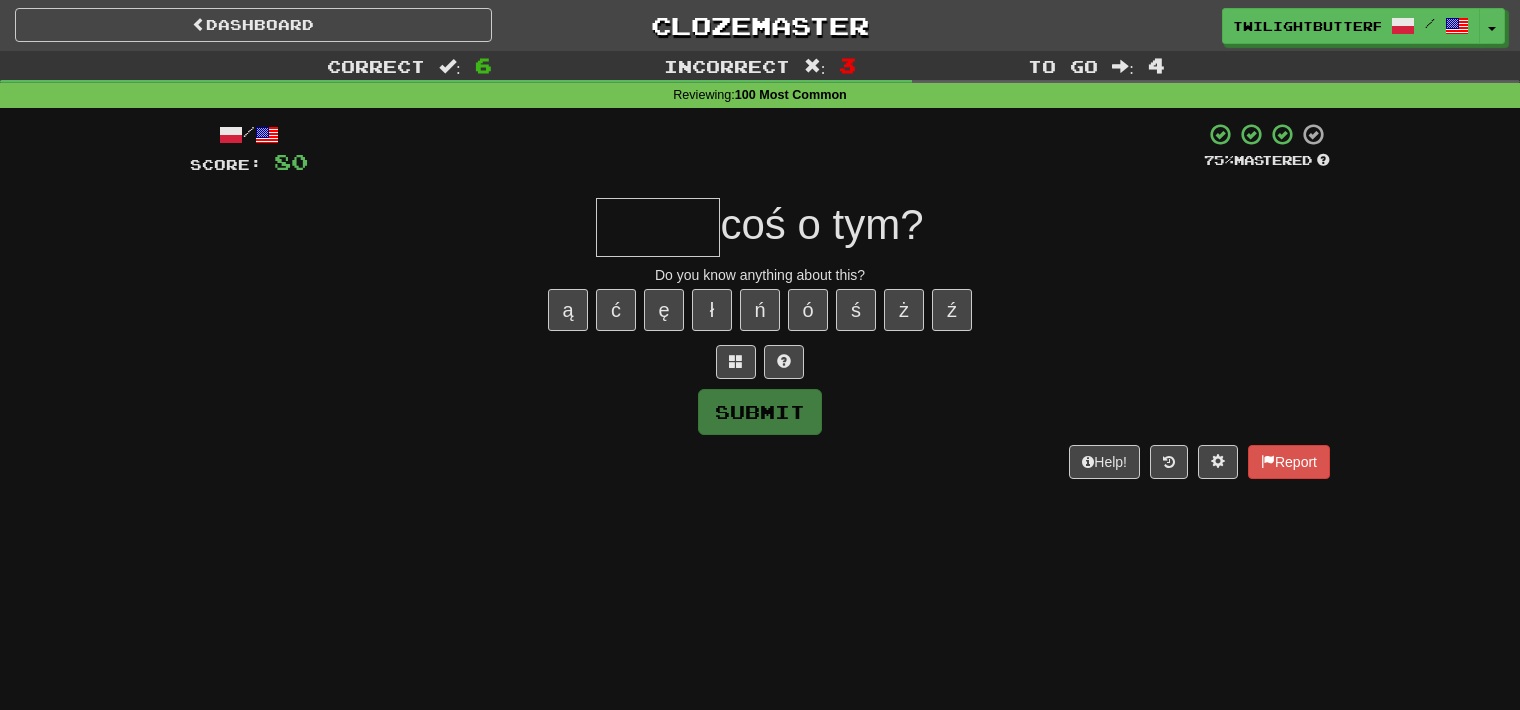 click at bounding box center [658, 227] 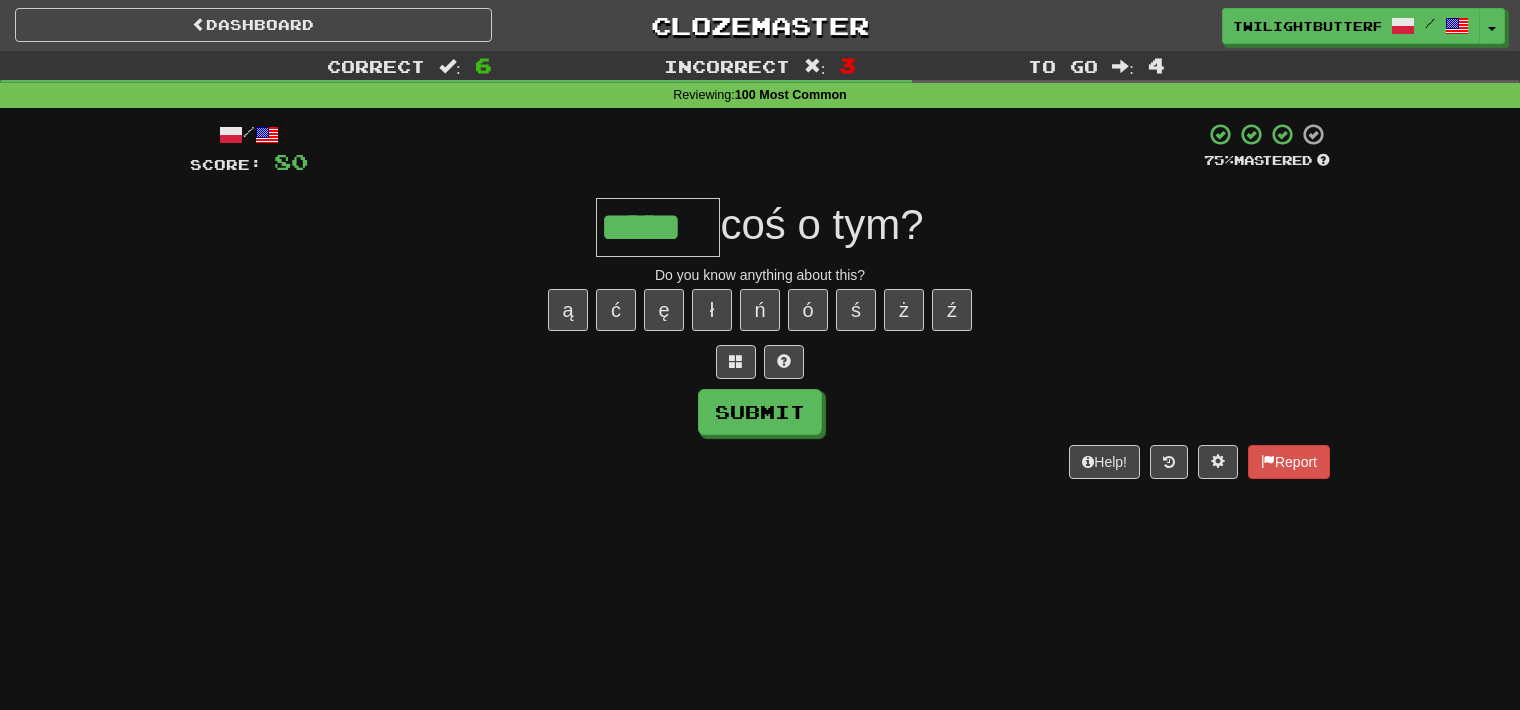 type on "*****" 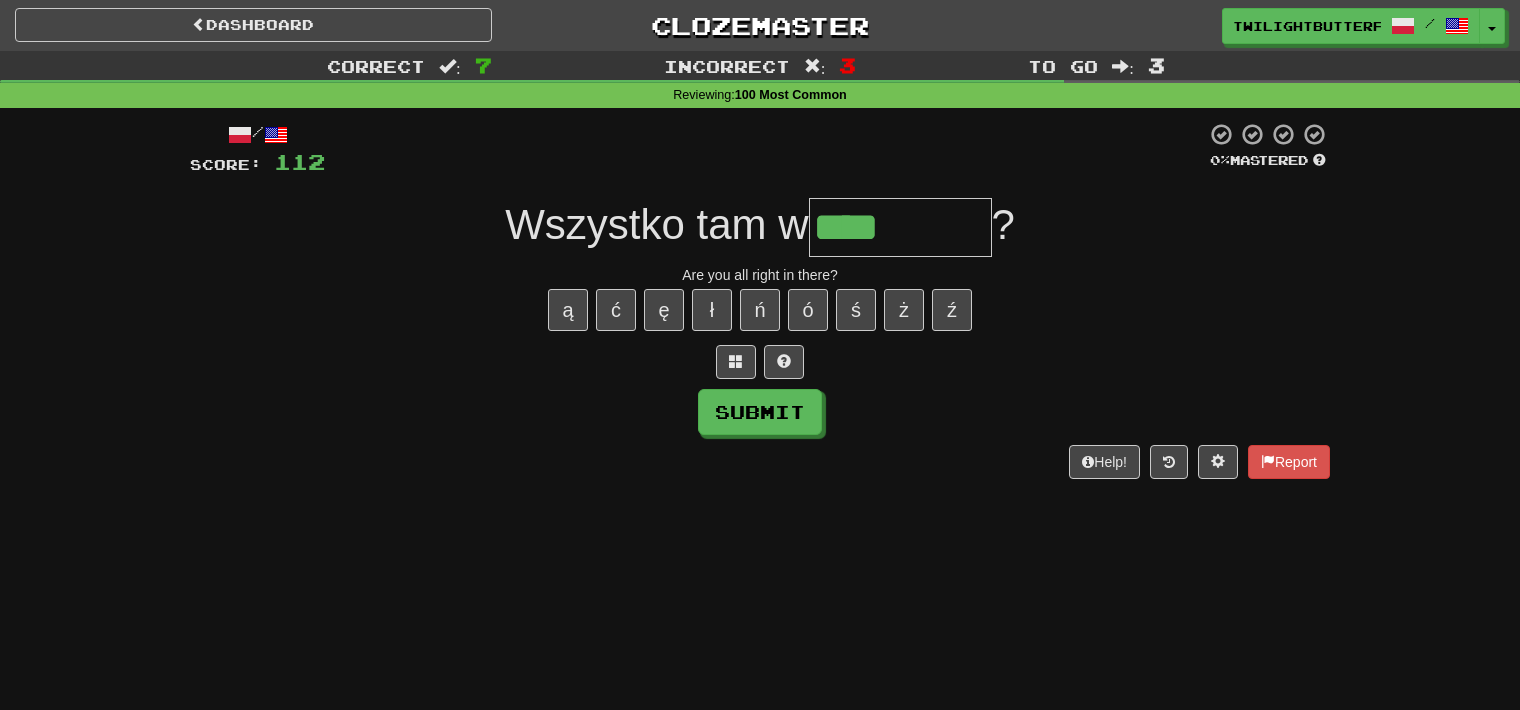 type on "********" 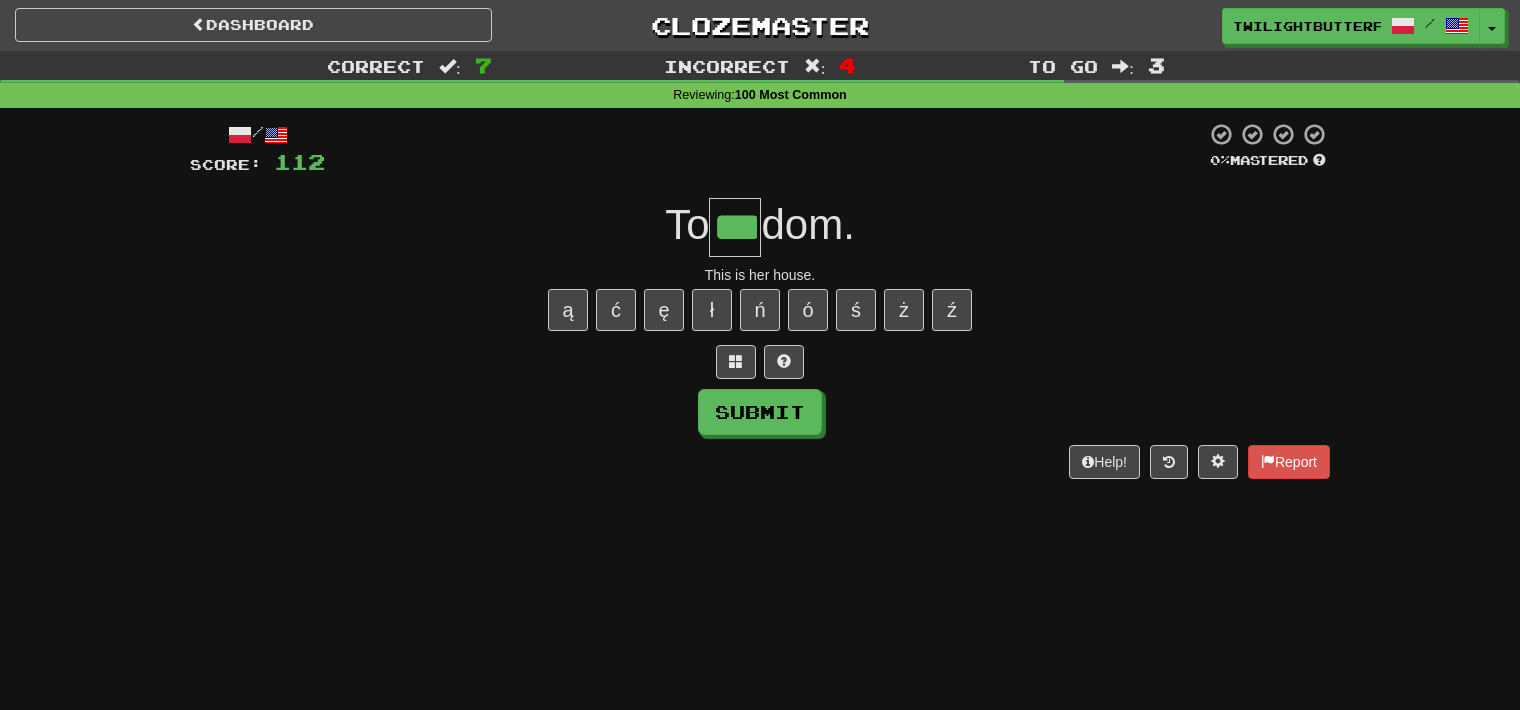 type on "***" 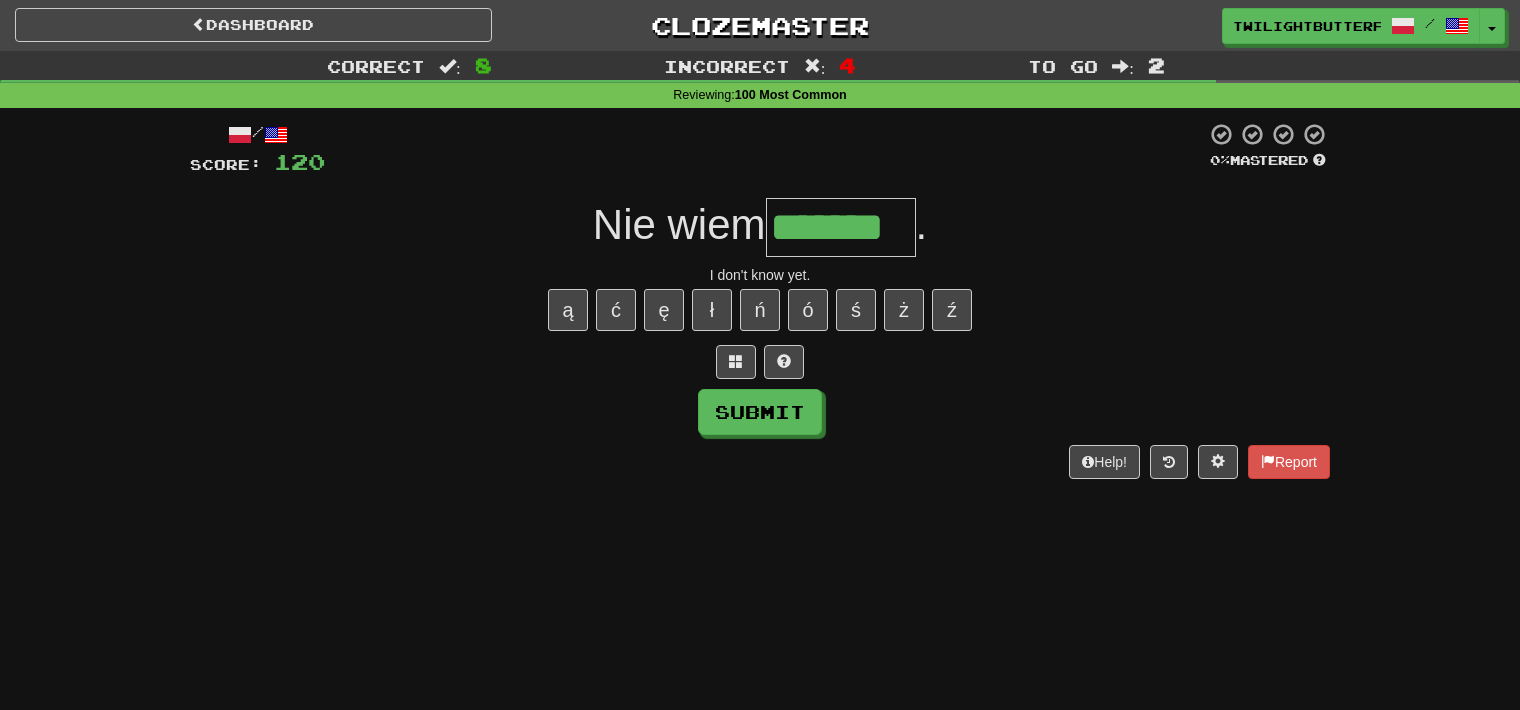 type on "*******" 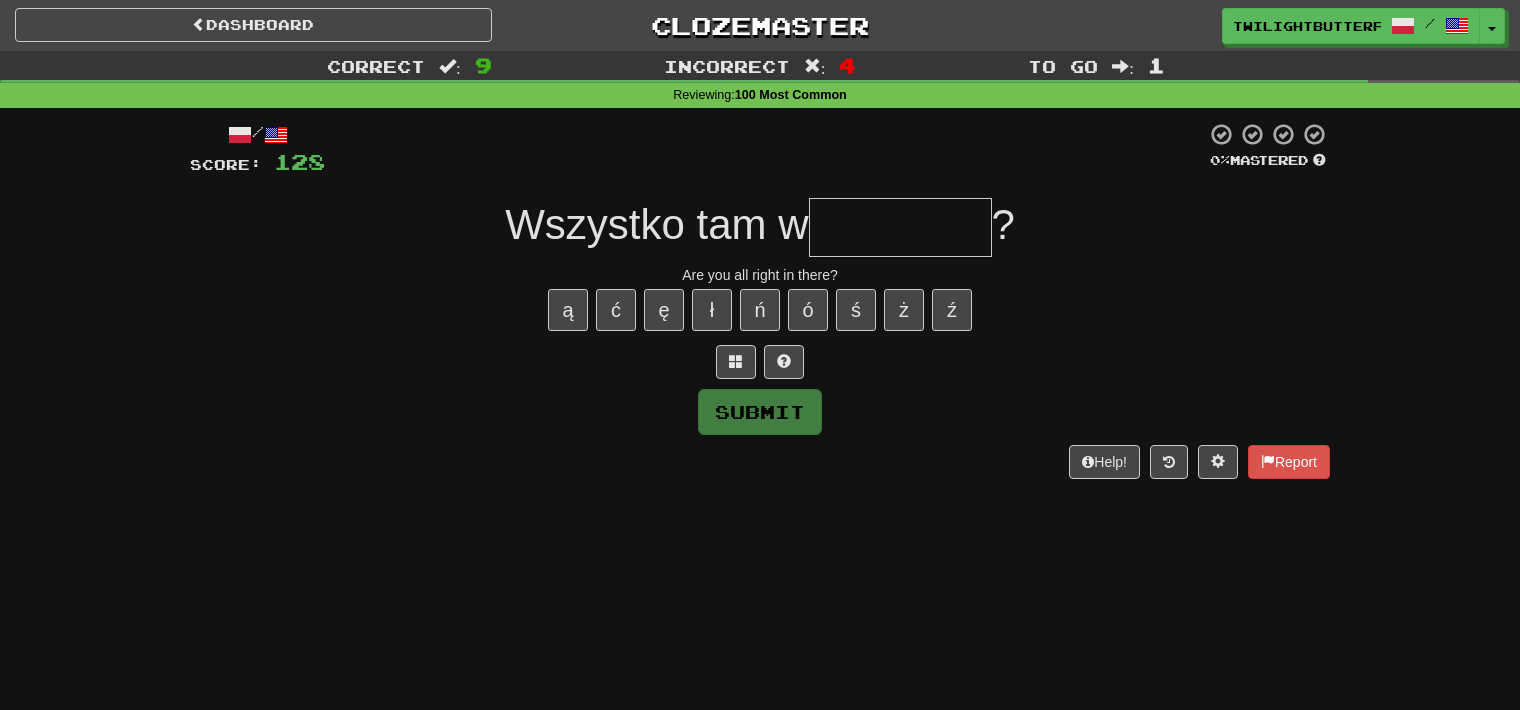 type on "*" 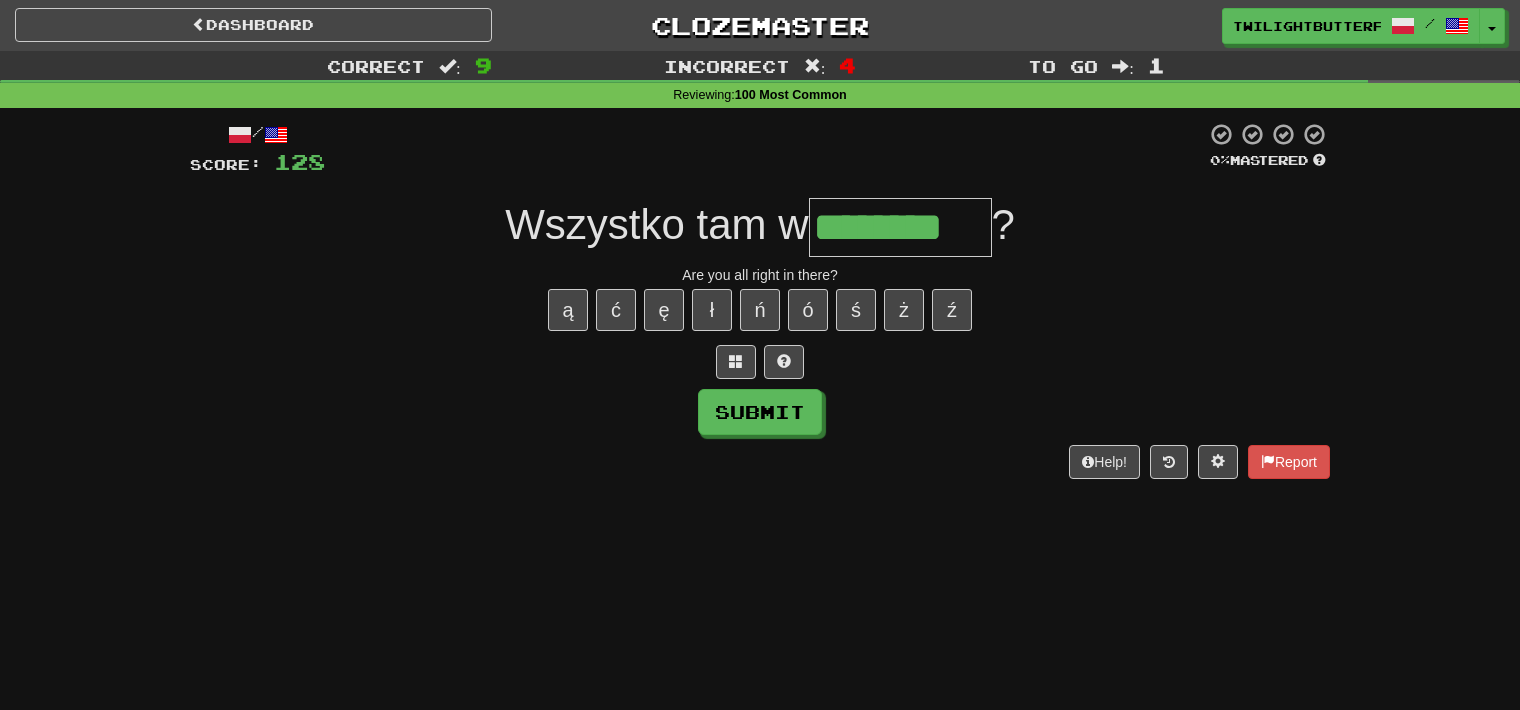 type on "********" 